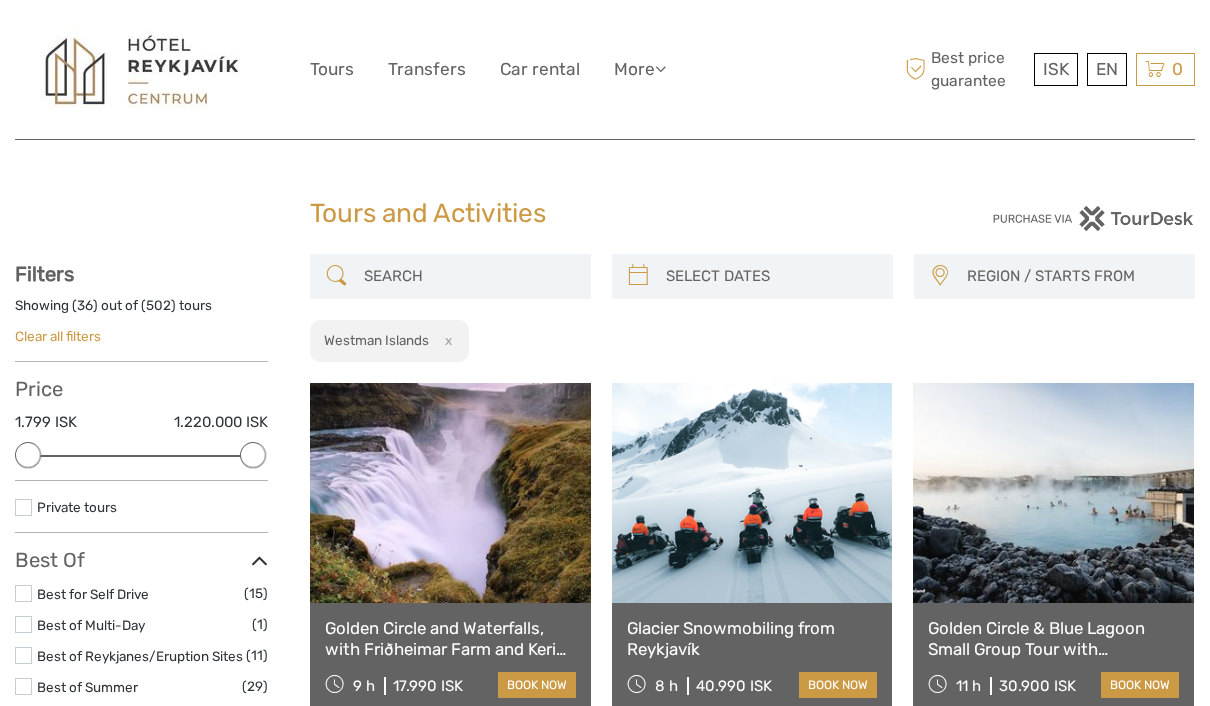 select 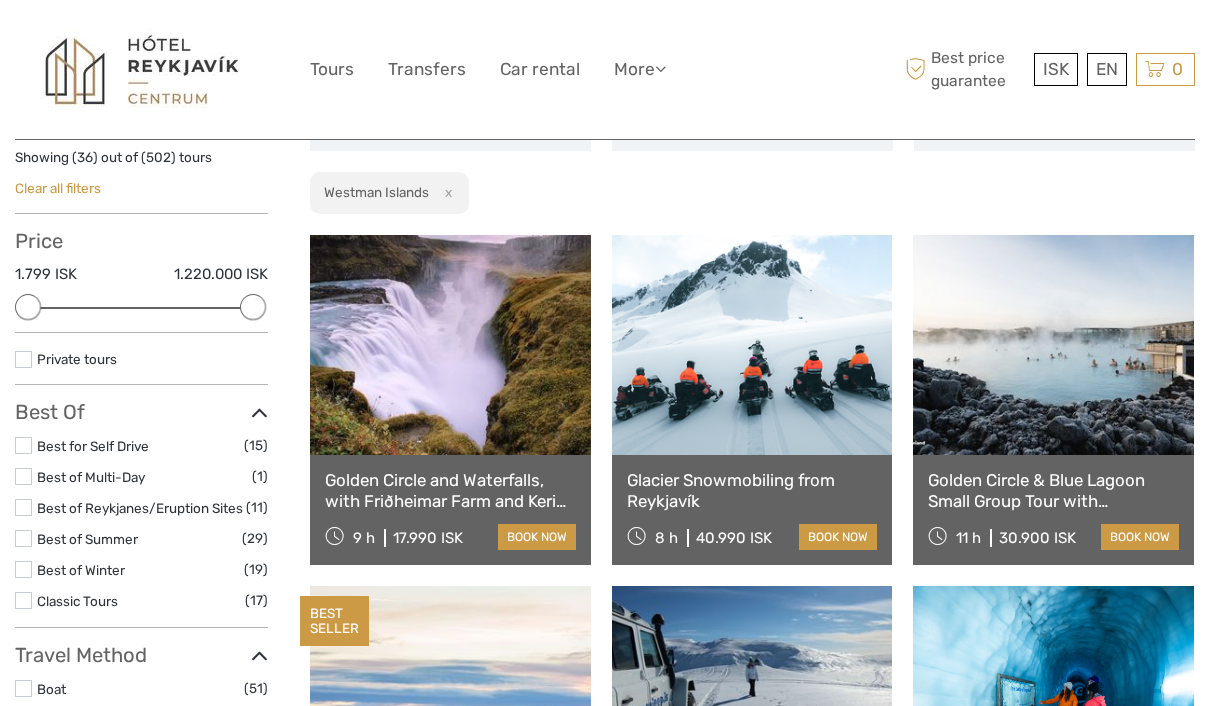 scroll, scrollTop: 0, scrollLeft: 0, axis: both 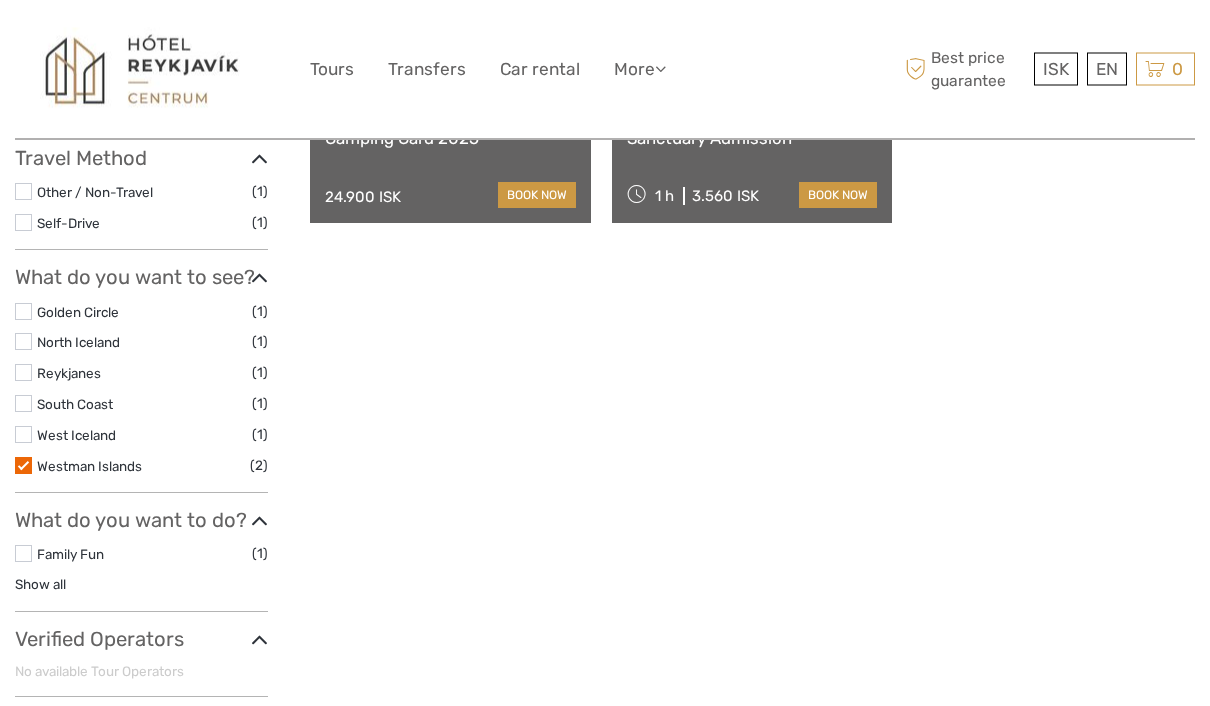 click at bounding box center [23, 466] 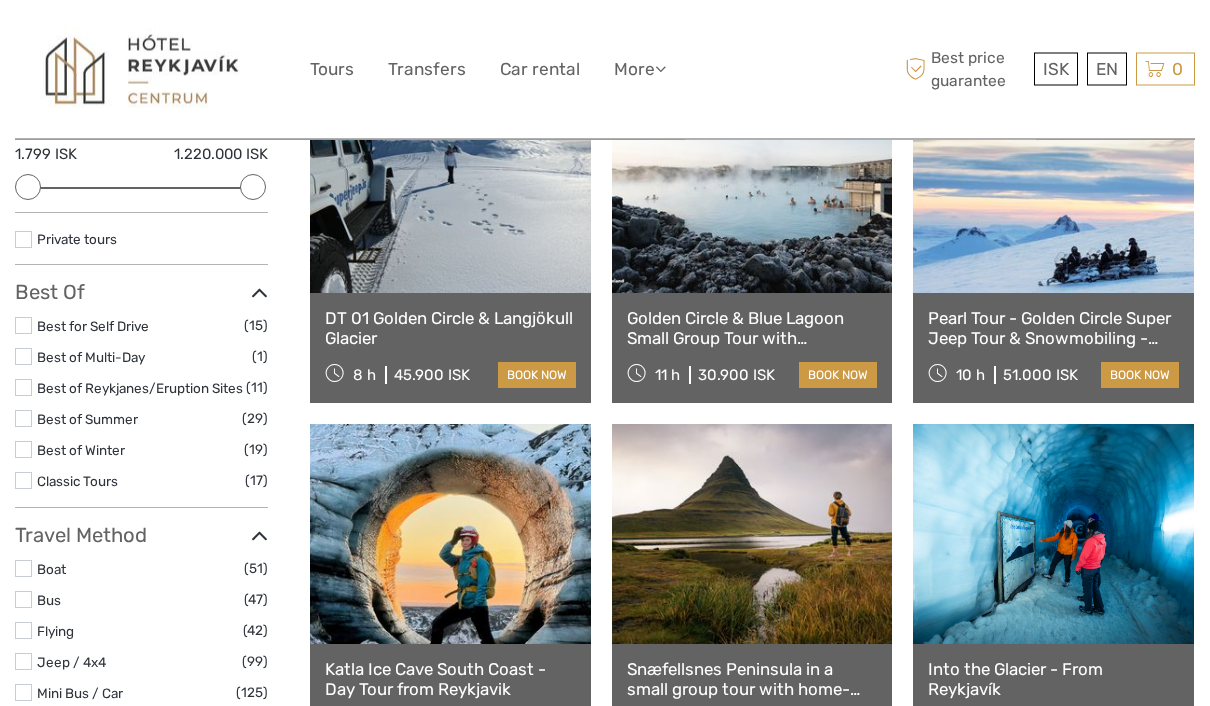scroll, scrollTop: 276, scrollLeft: 0, axis: vertical 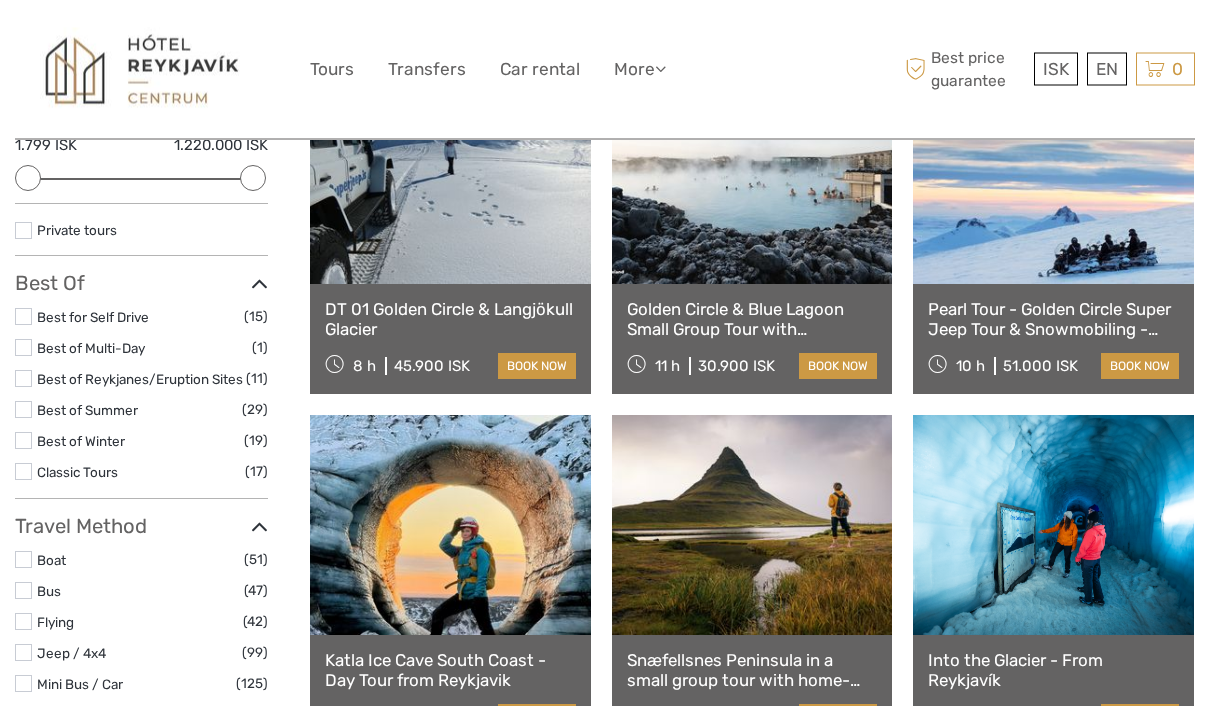 click at bounding box center [23, 410] 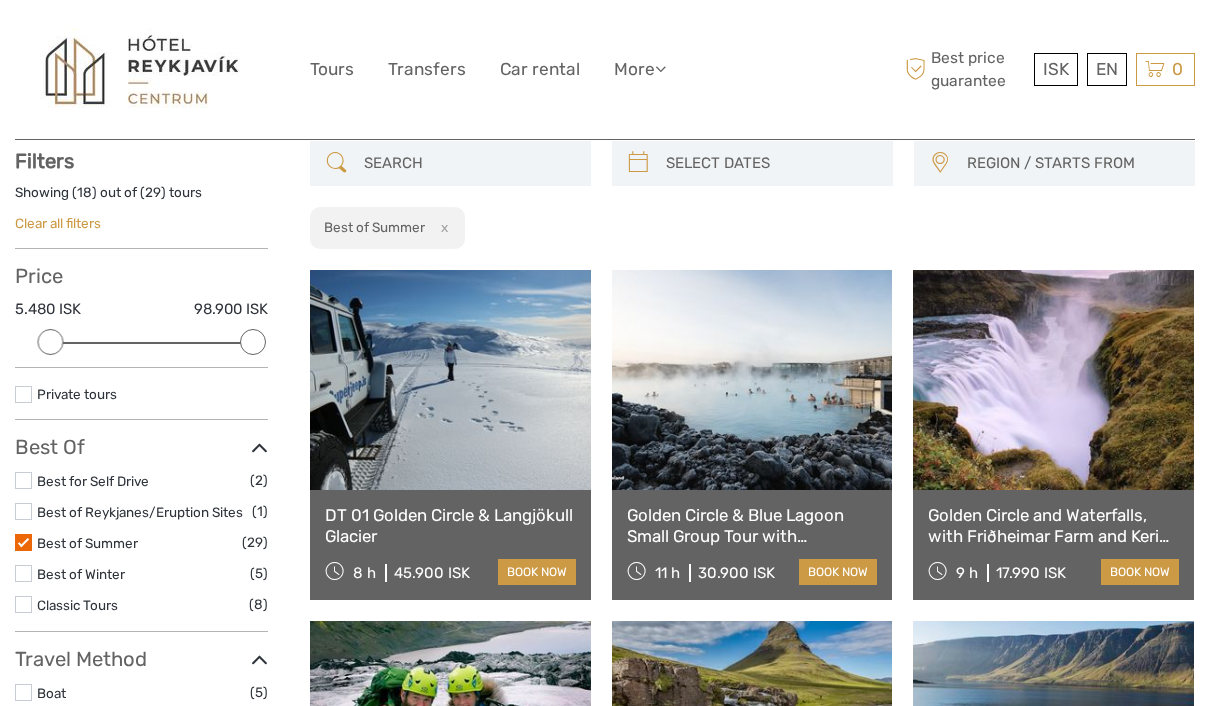 scroll, scrollTop: 109, scrollLeft: 0, axis: vertical 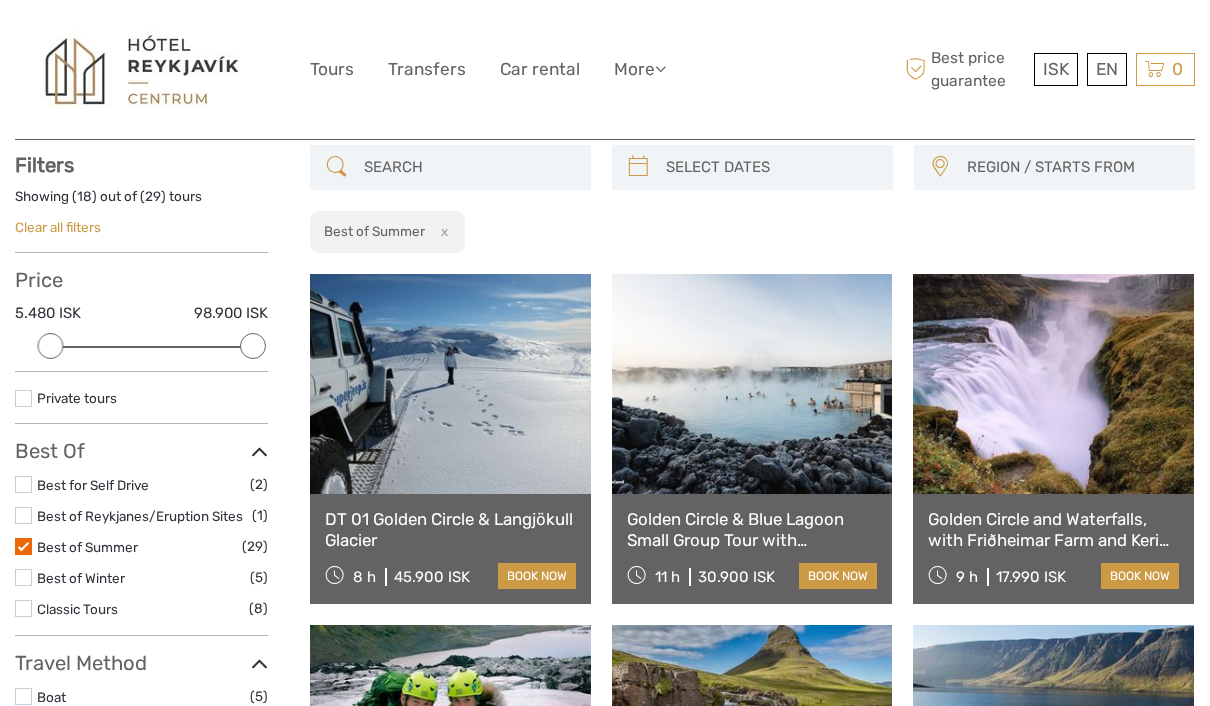 click at bounding box center [752, 384] 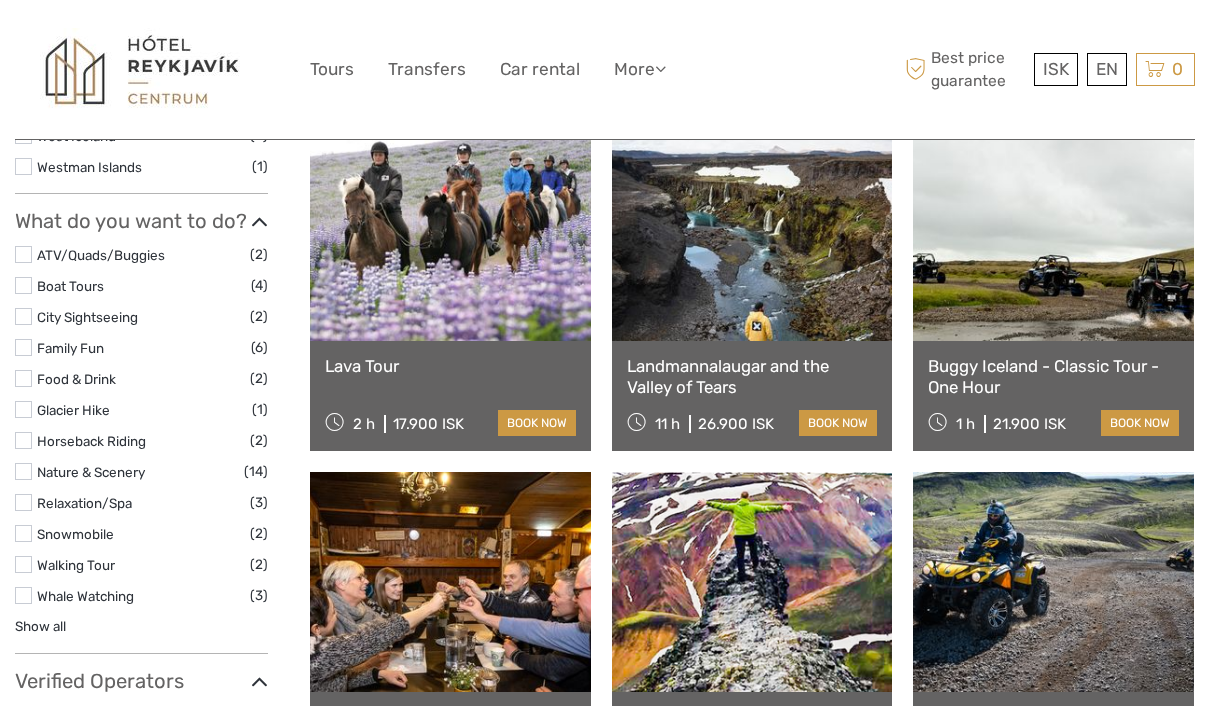 scroll, scrollTop: 1334, scrollLeft: 0, axis: vertical 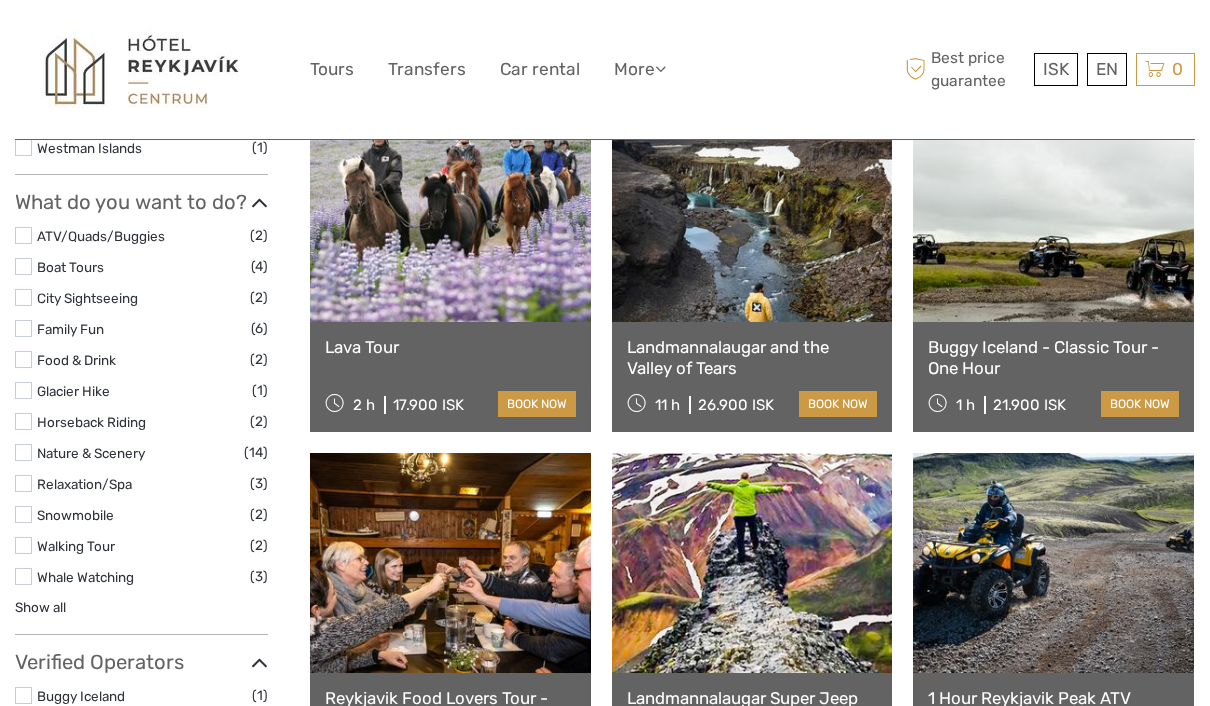 click at bounding box center (752, 212) 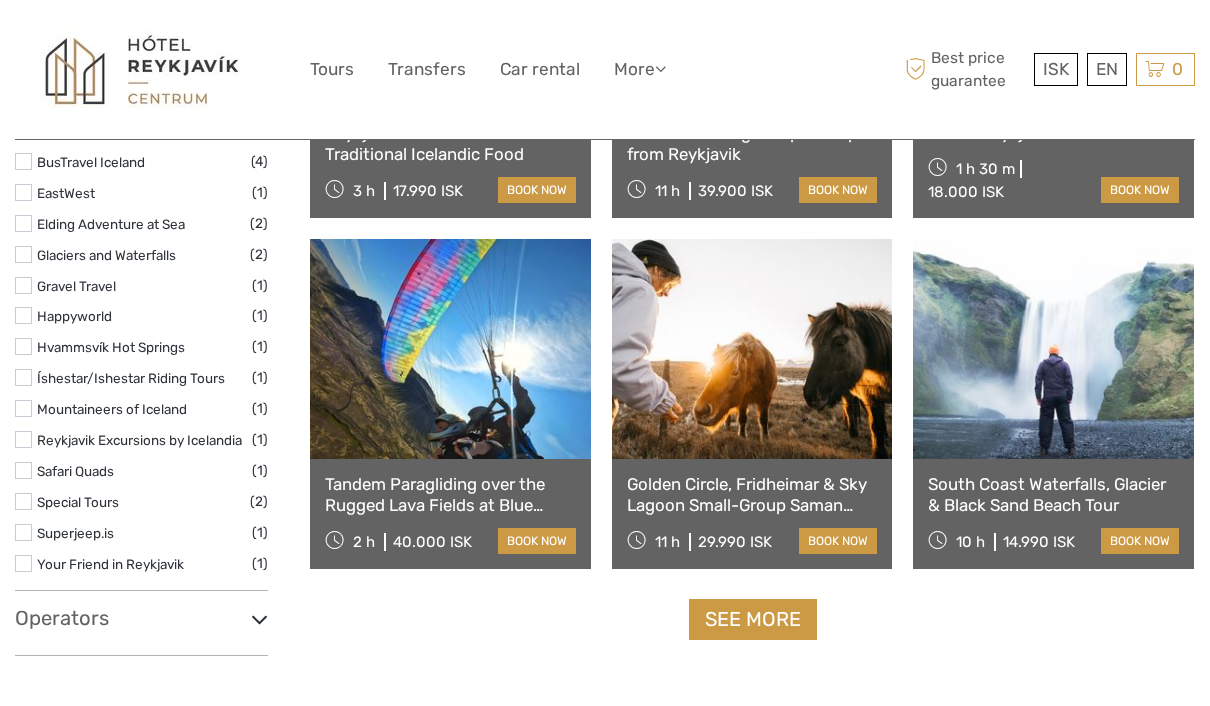 scroll, scrollTop: 1902, scrollLeft: 0, axis: vertical 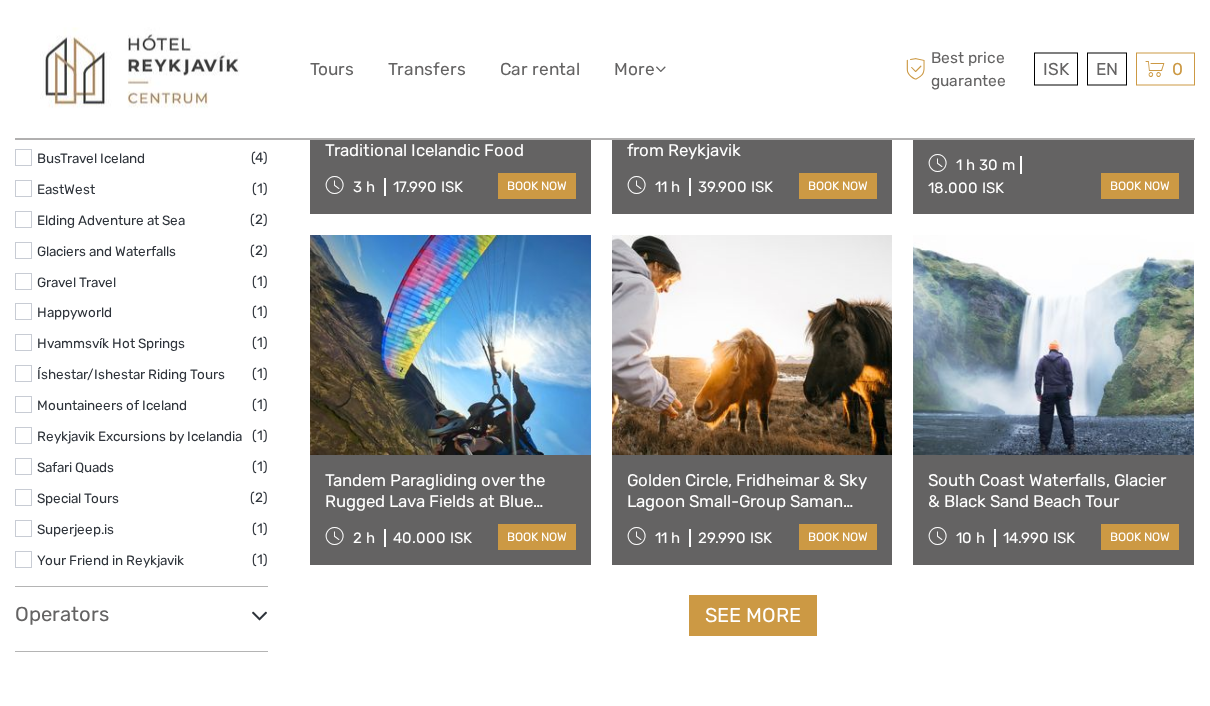 click on "See more" at bounding box center [753, 616] 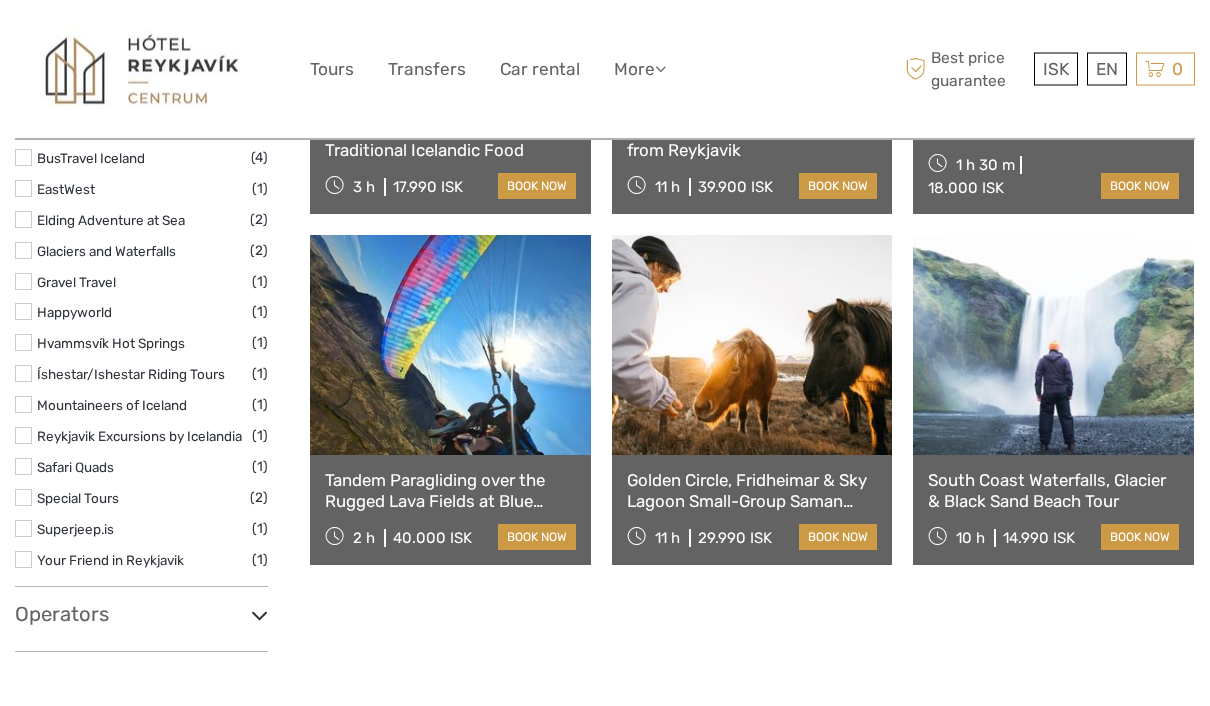 scroll, scrollTop: 1903, scrollLeft: 0, axis: vertical 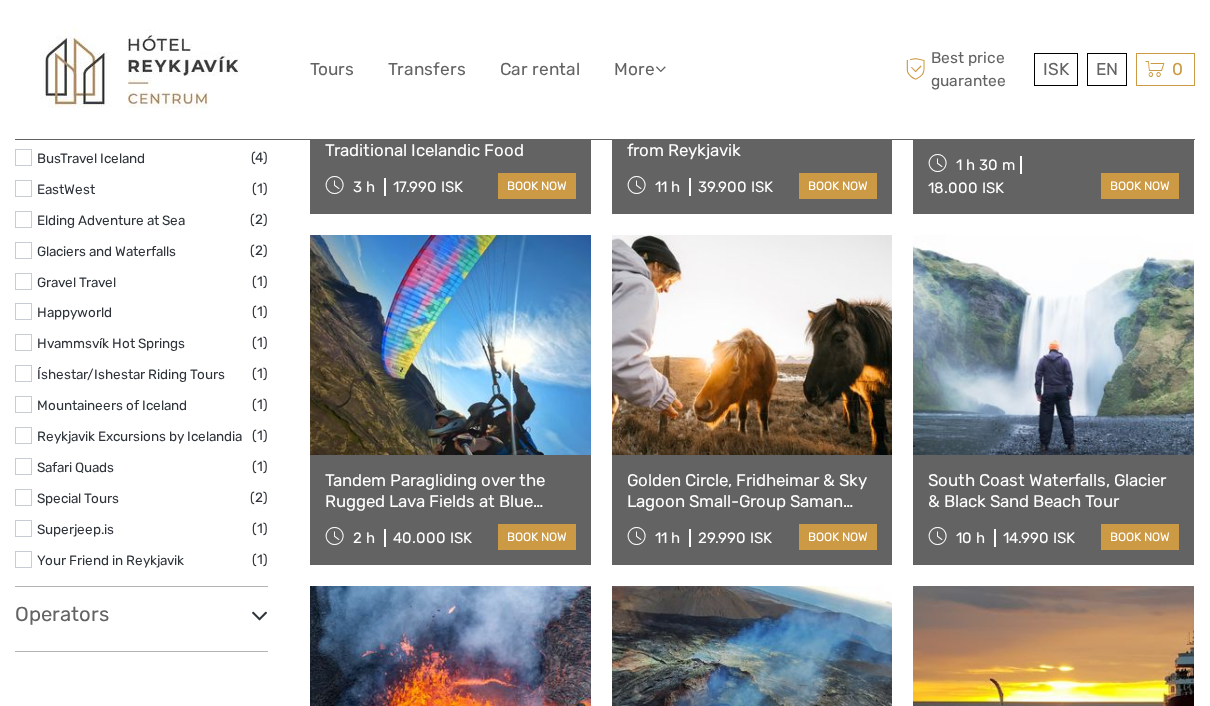 click at bounding box center [1053, 345] 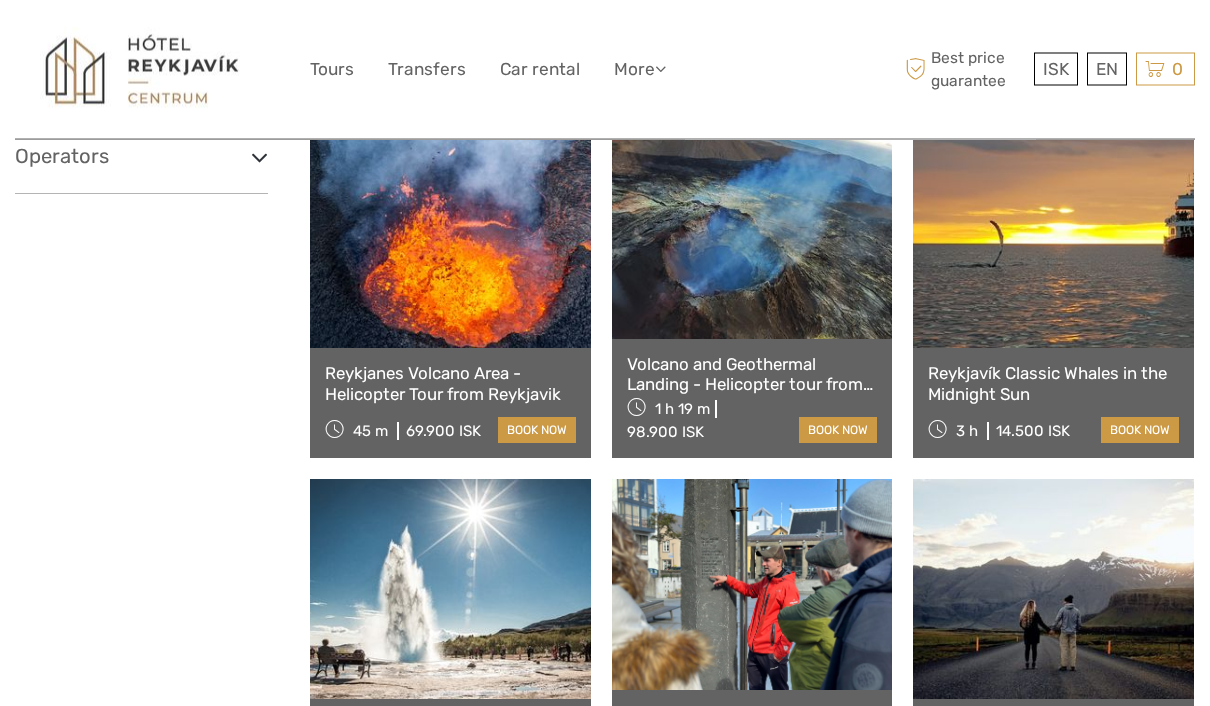 scroll, scrollTop: 2418, scrollLeft: 0, axis: vertical 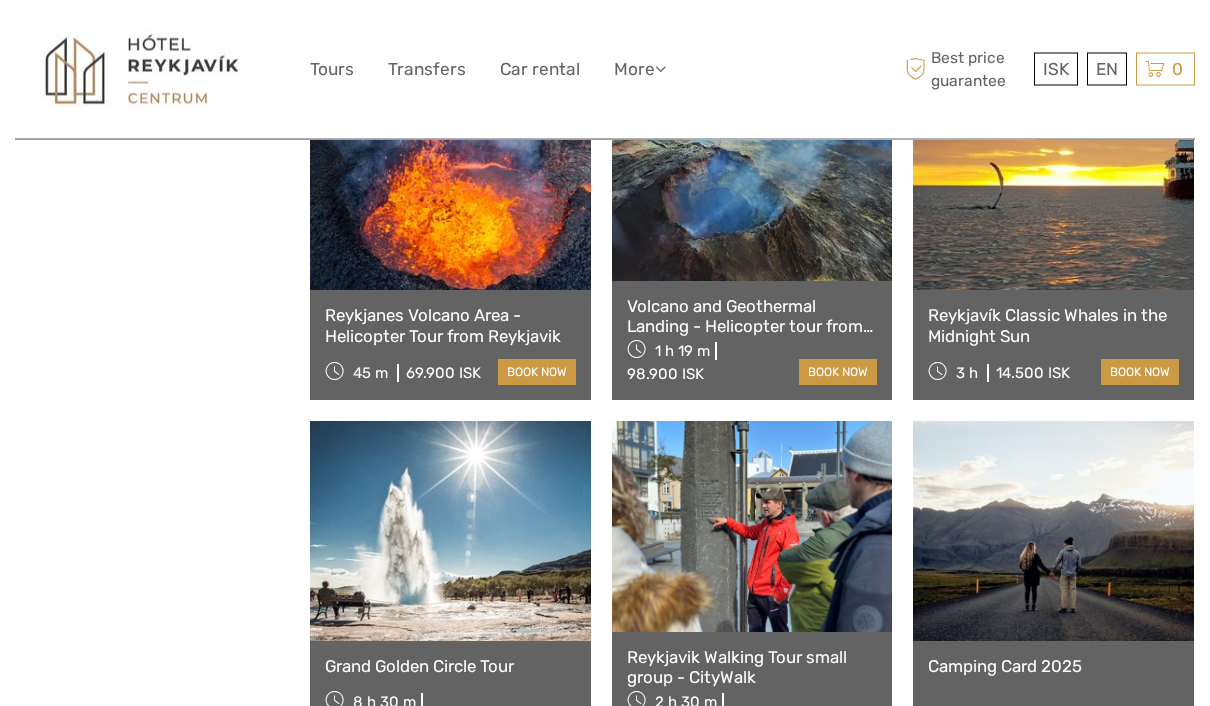 click at bounding box center [450, 532] 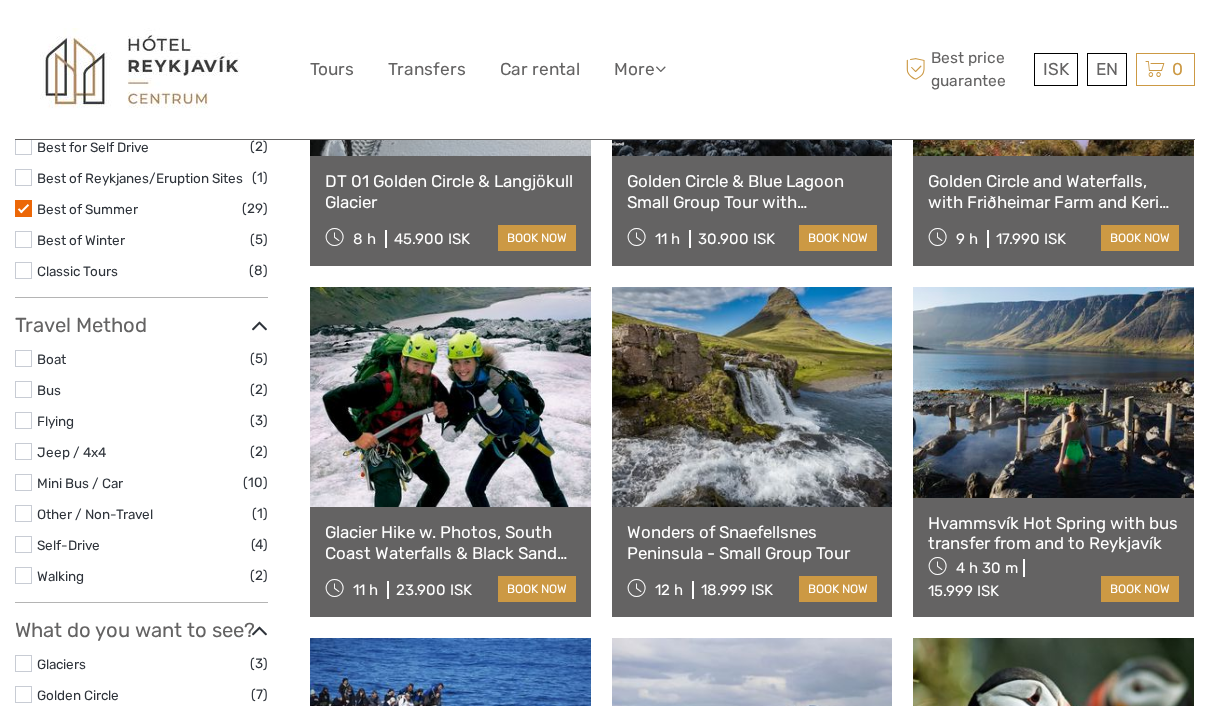 scroll, scrollTop: 499, scrollLeft: 0, axis: vertical 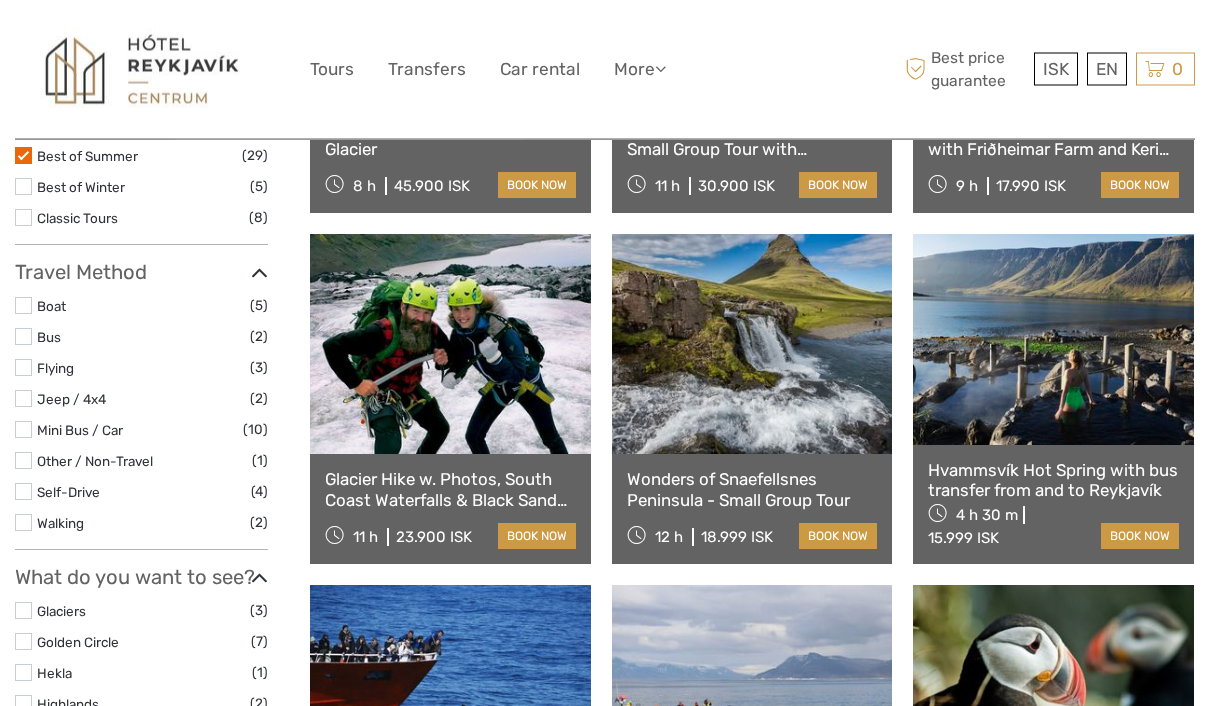 click at bounding box center (23, 156) 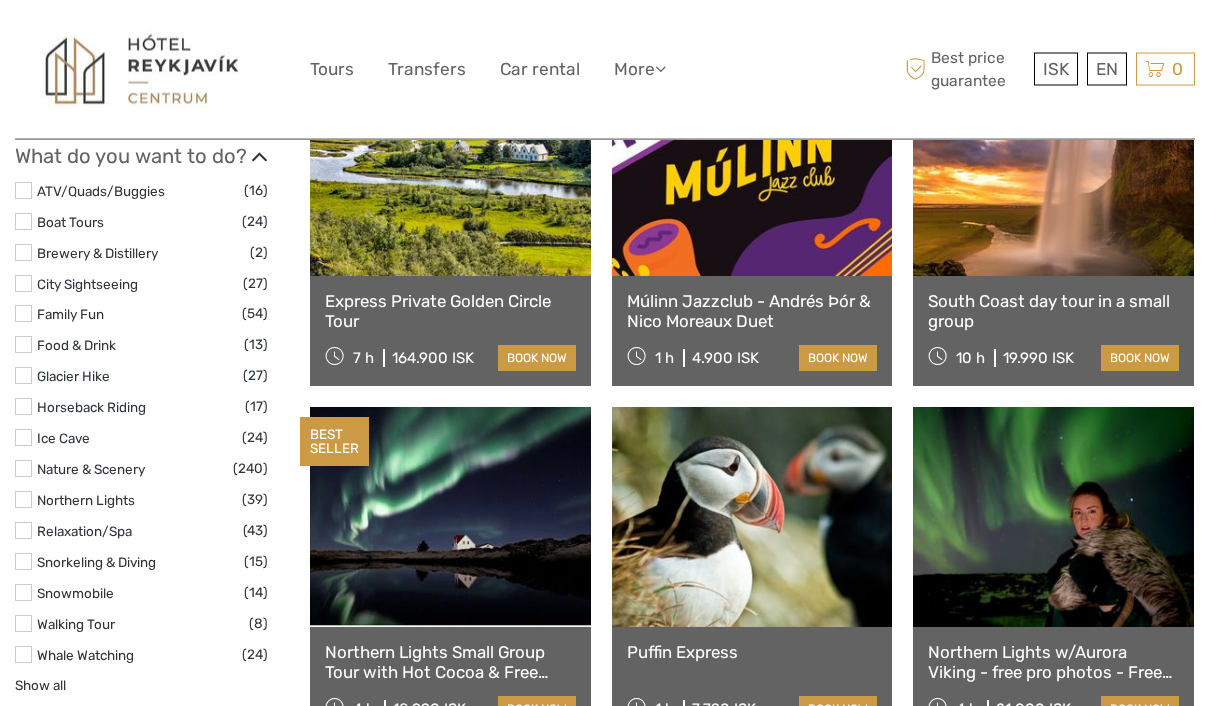 scroll, scrollTop: 1689, scrollLeft: 0, axis: vertical 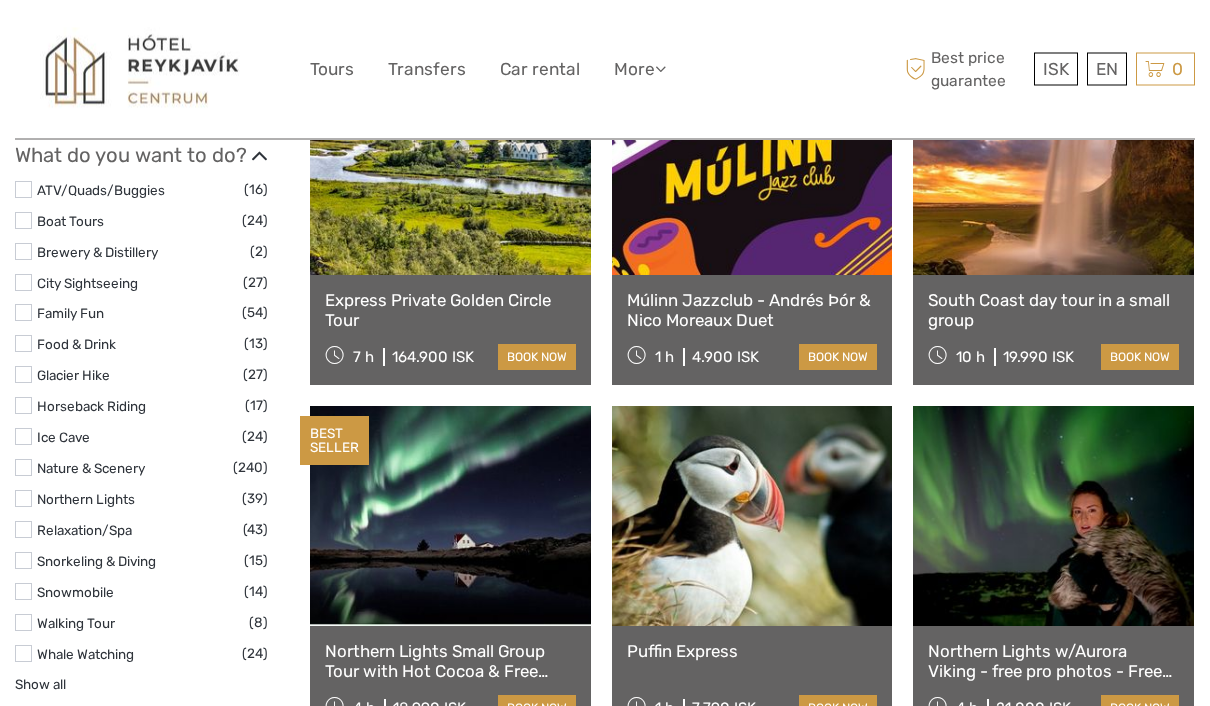 click at bounding box center (23, 561) 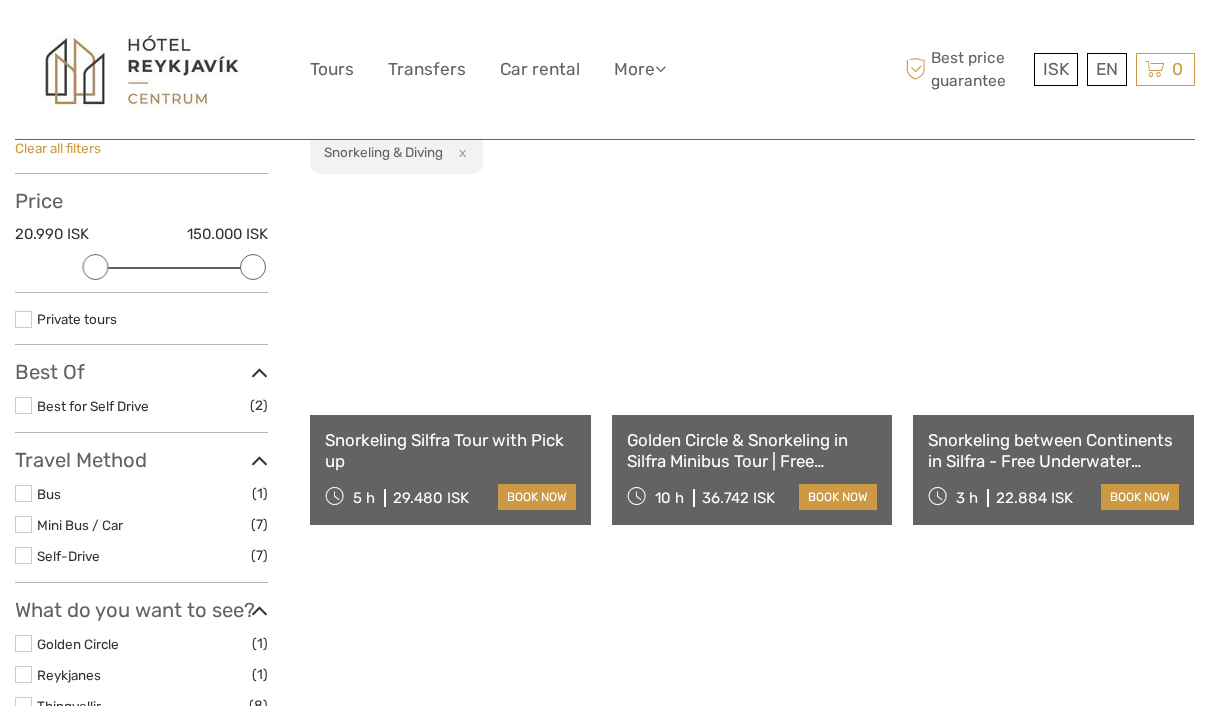 scroll, scrollTop: 177, scrollLeft: 0, axis: vertical 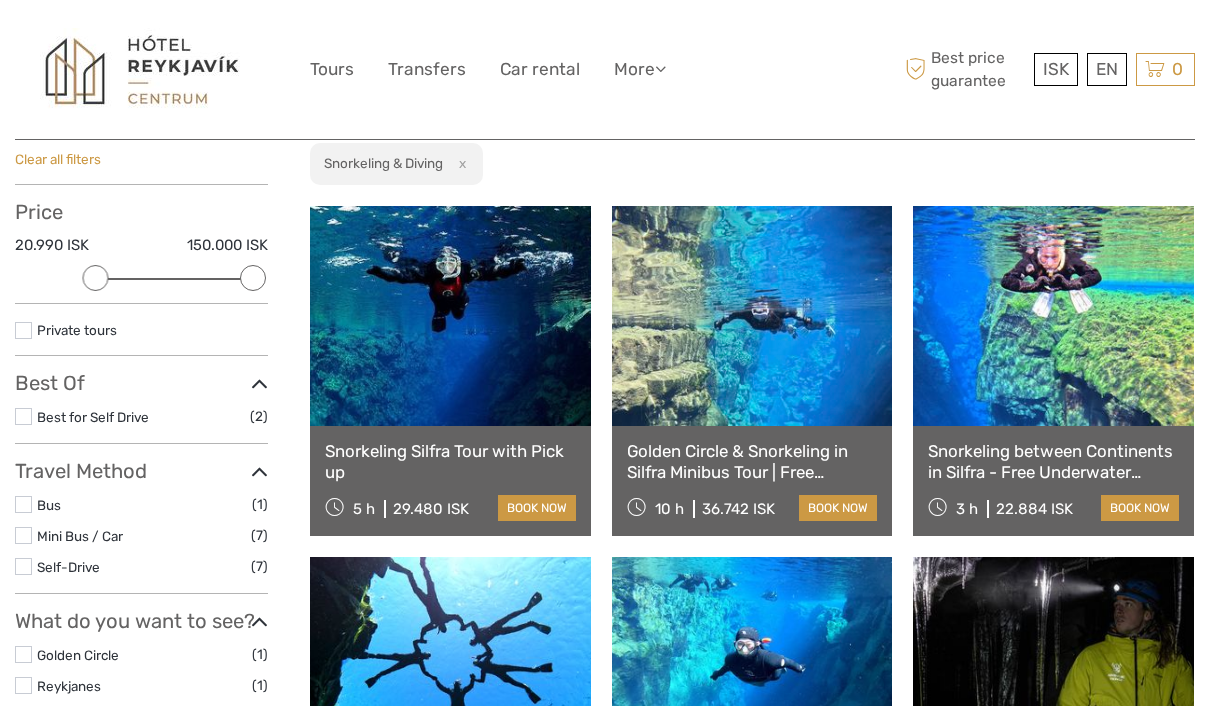 click at bounding box center [450, 316] 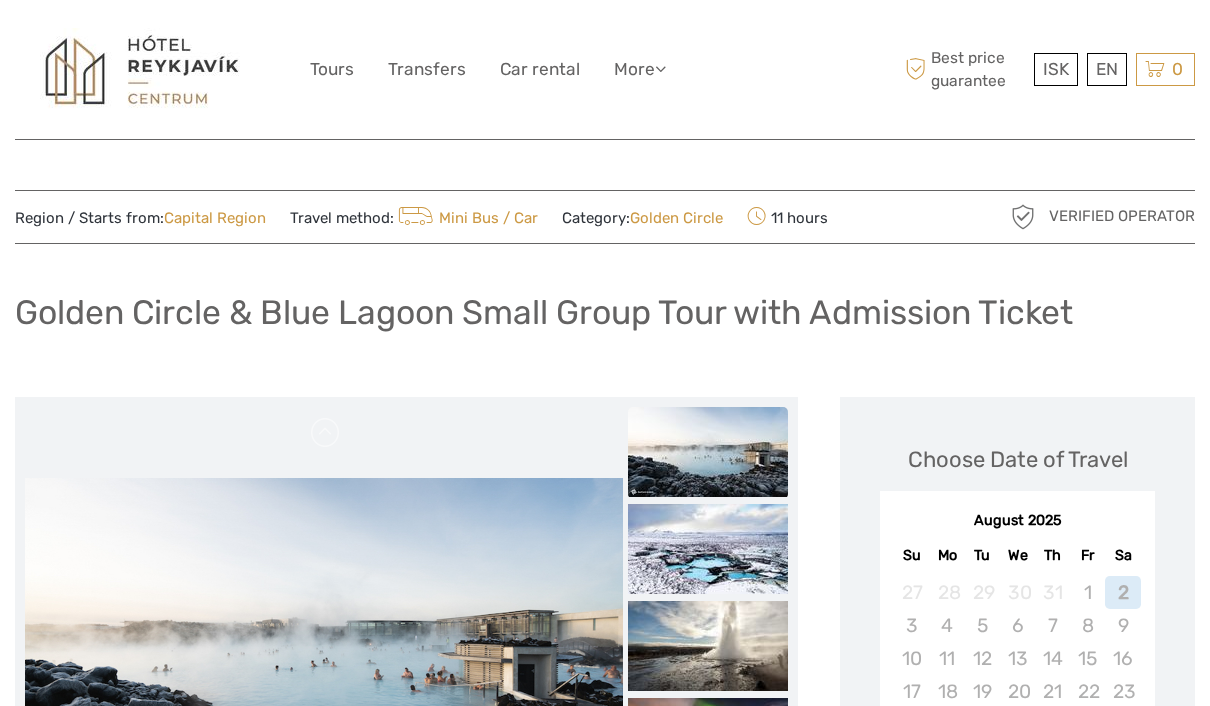 scroll, scrollTop: 0, scrollLeft: 0, axis: both 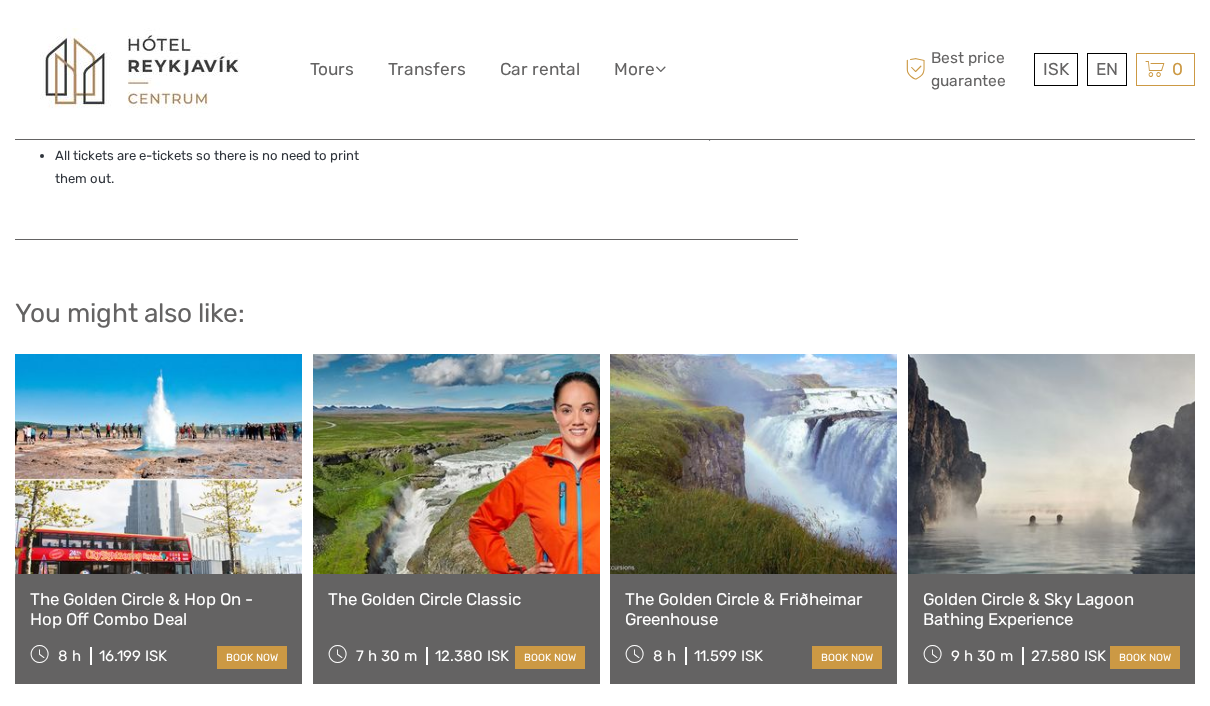 click at bounding box center [158, 464] 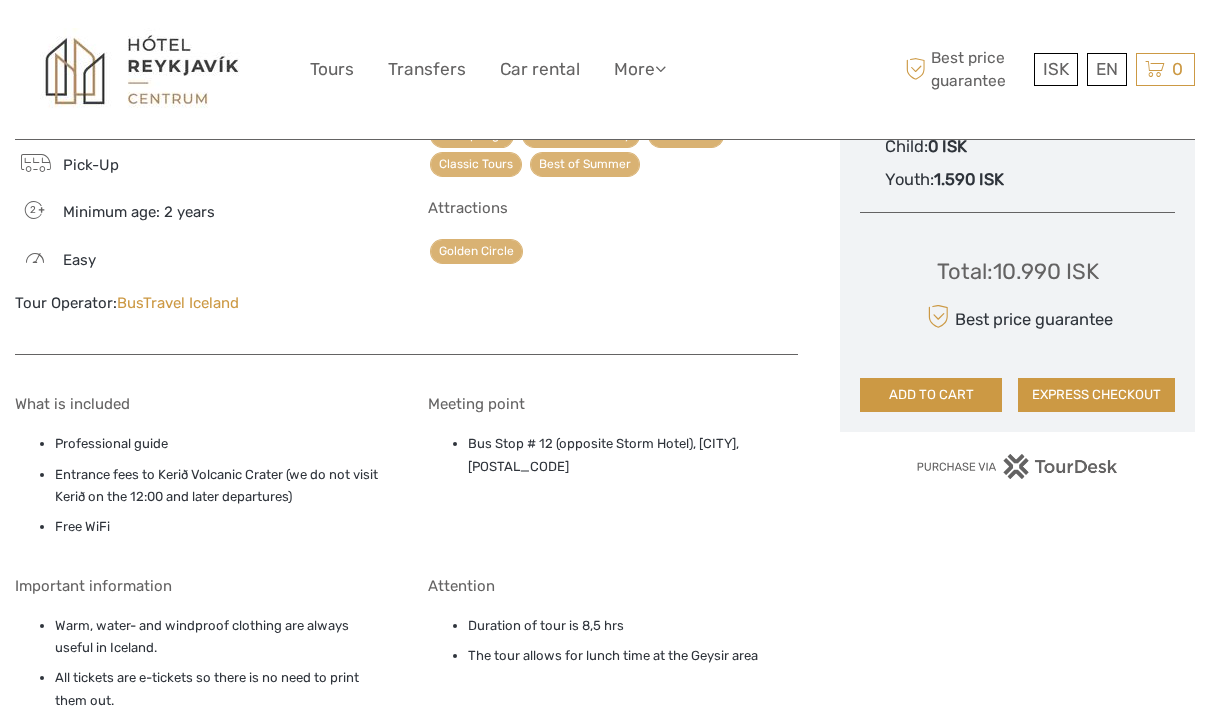 scroll, scrollTop: 1263, scrollLeft: 0, axis: vertical 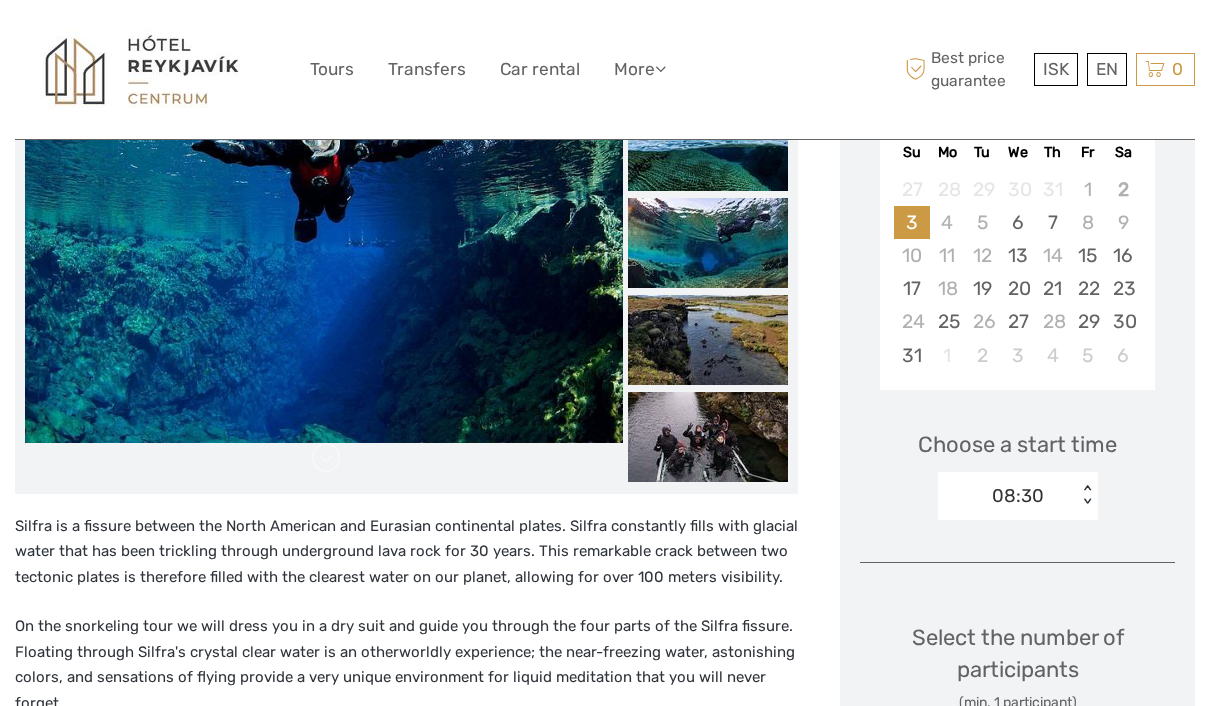 click on "17" at bounding box center (911, 288) 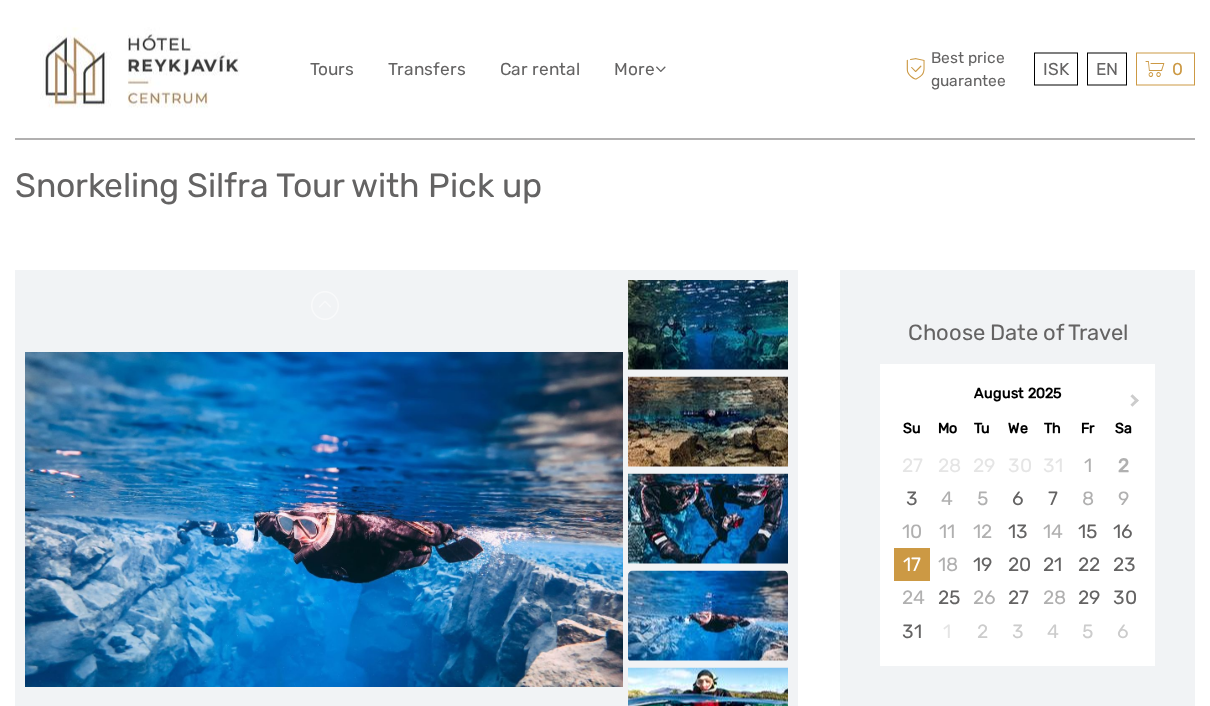 scroll, scrollTop: 127, scrollLeft: 0, axis: vertical 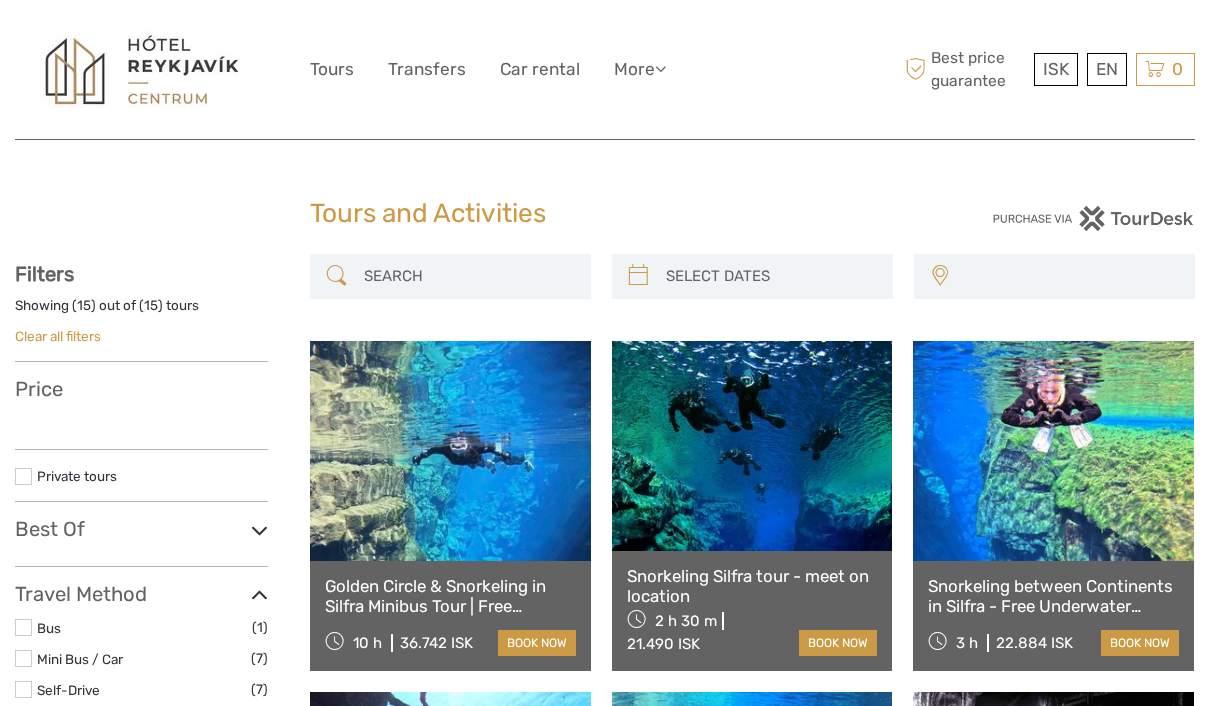 select 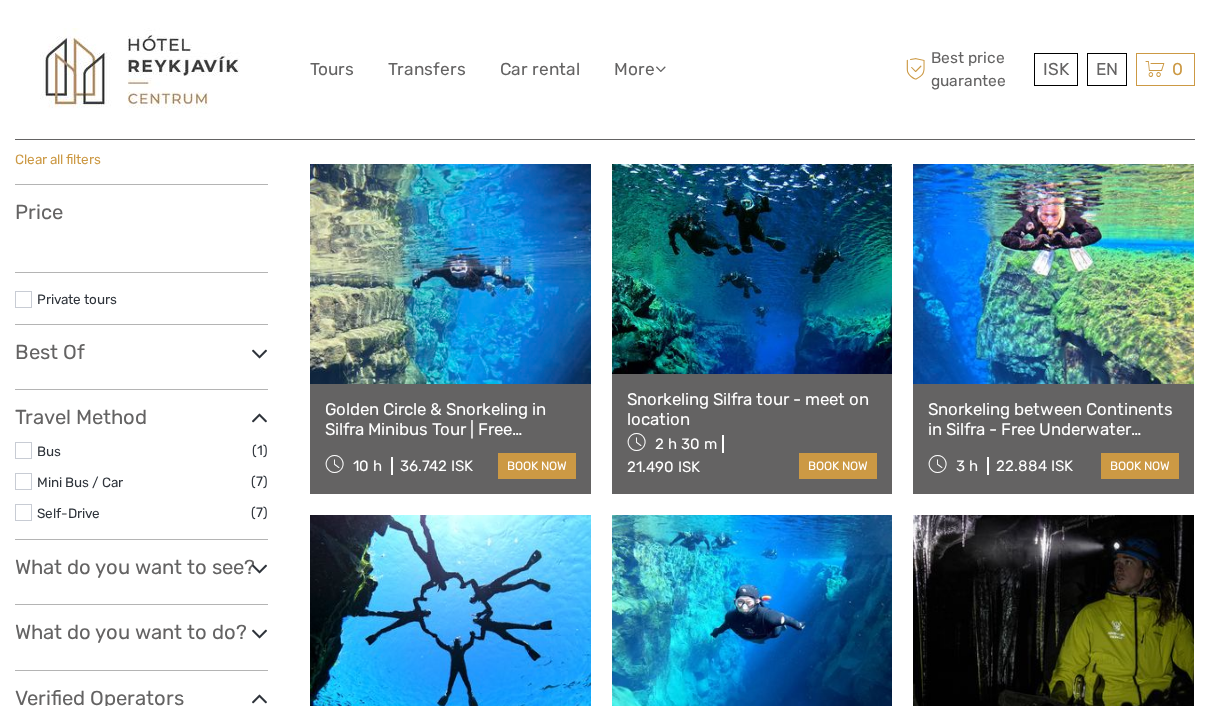 select 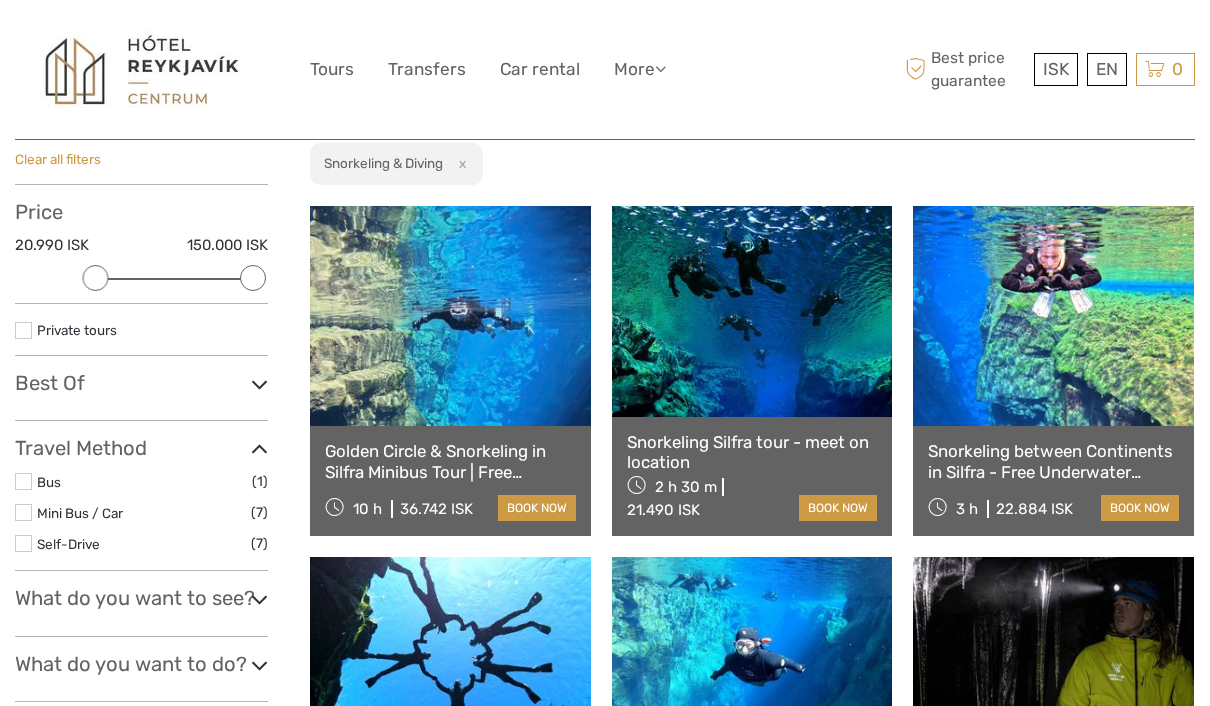 scroll, scrollTop: 0, scrollLeft: 0, axis: both 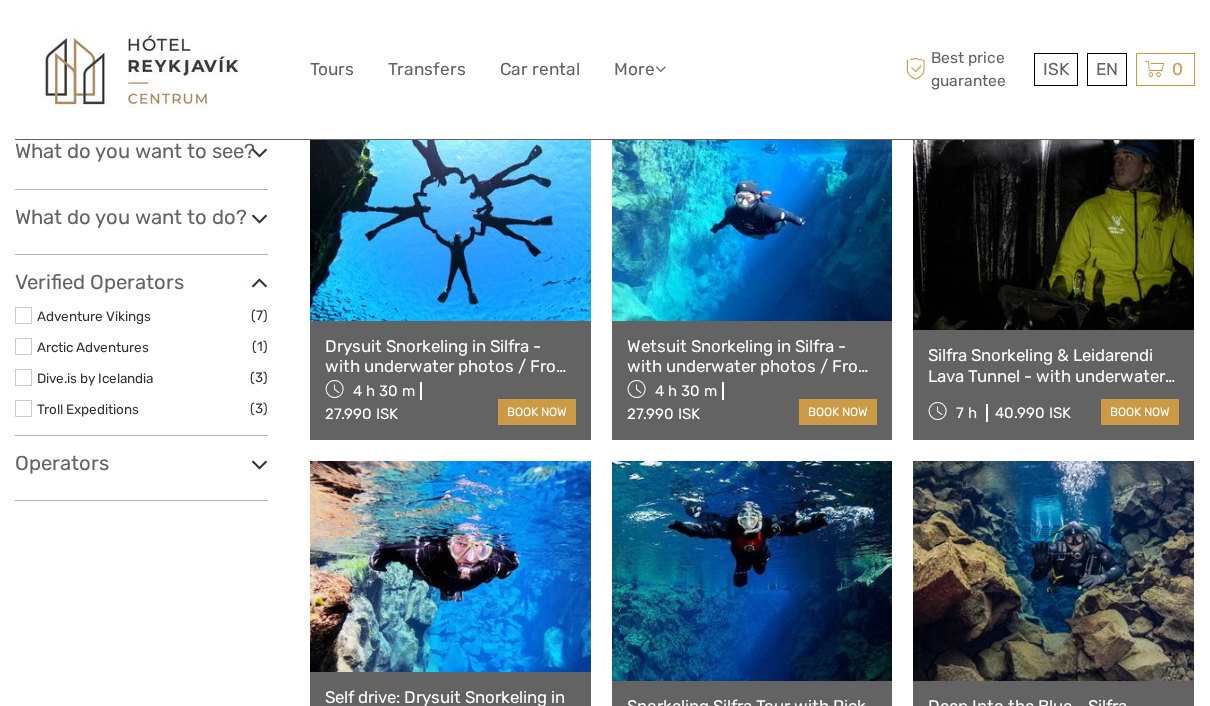 click on "Operators" at bounding box center (141, 463) 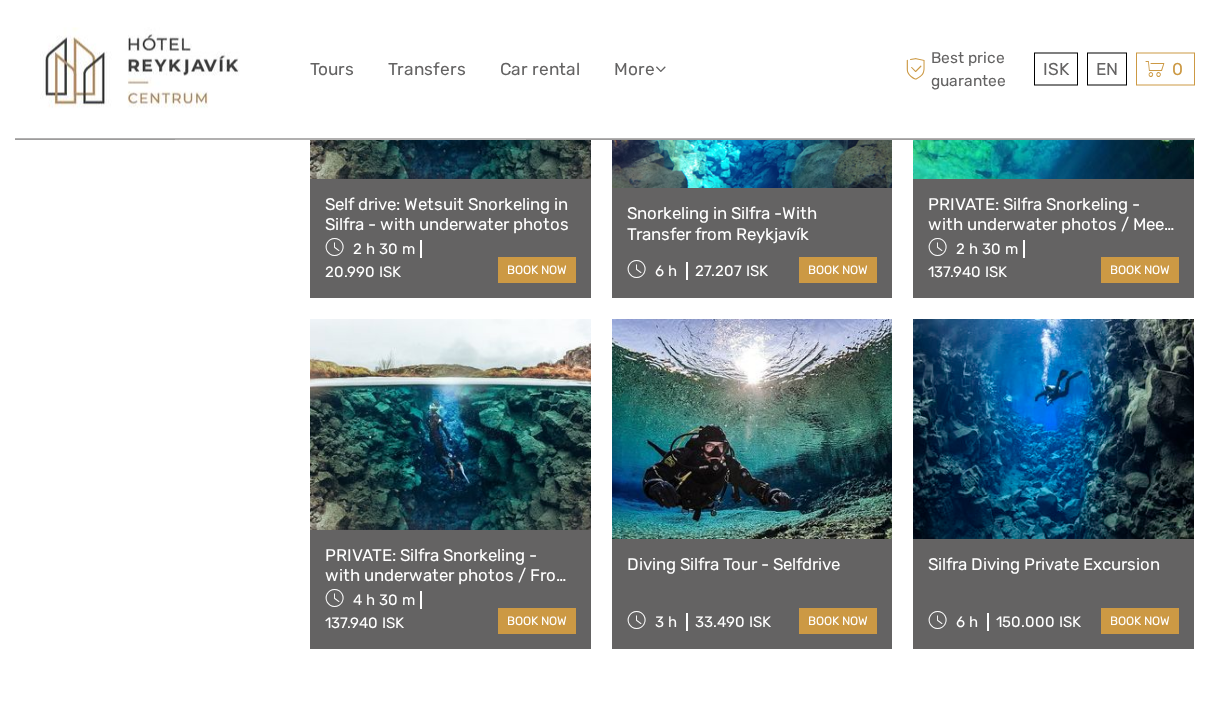 scroll, scrollTop: 1468, scrollLeft: 0, axis: vertical 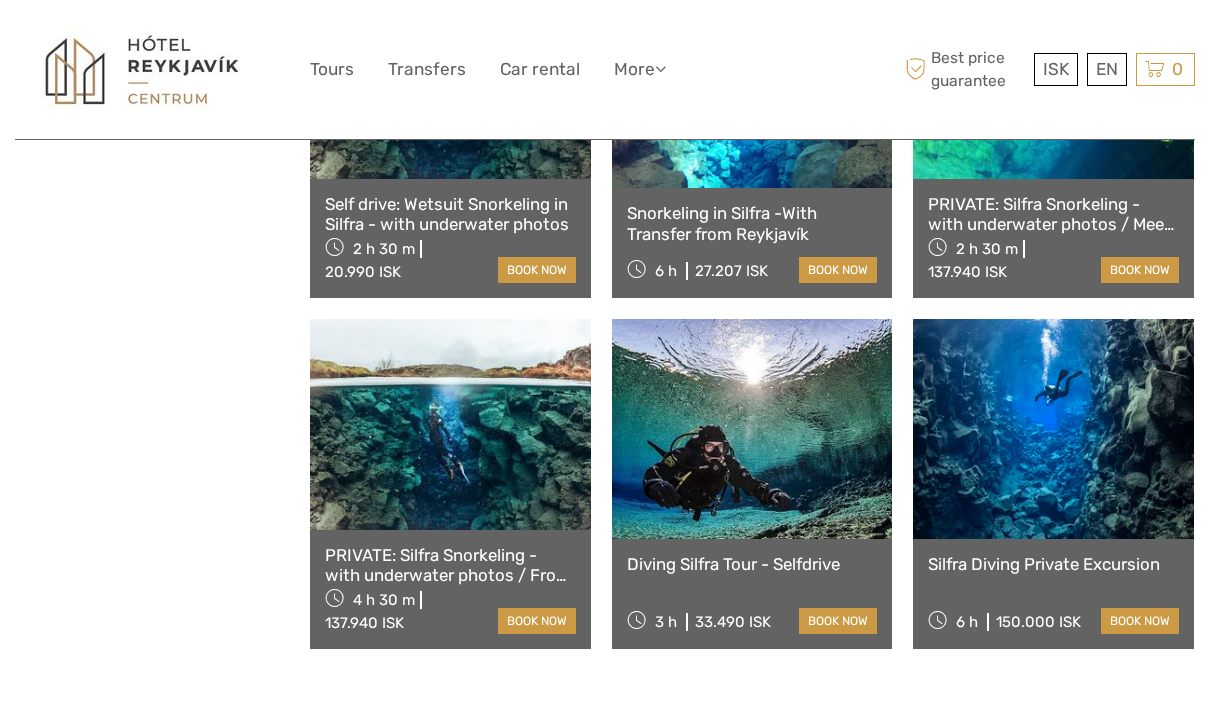 click at bounding box center [450, 424] 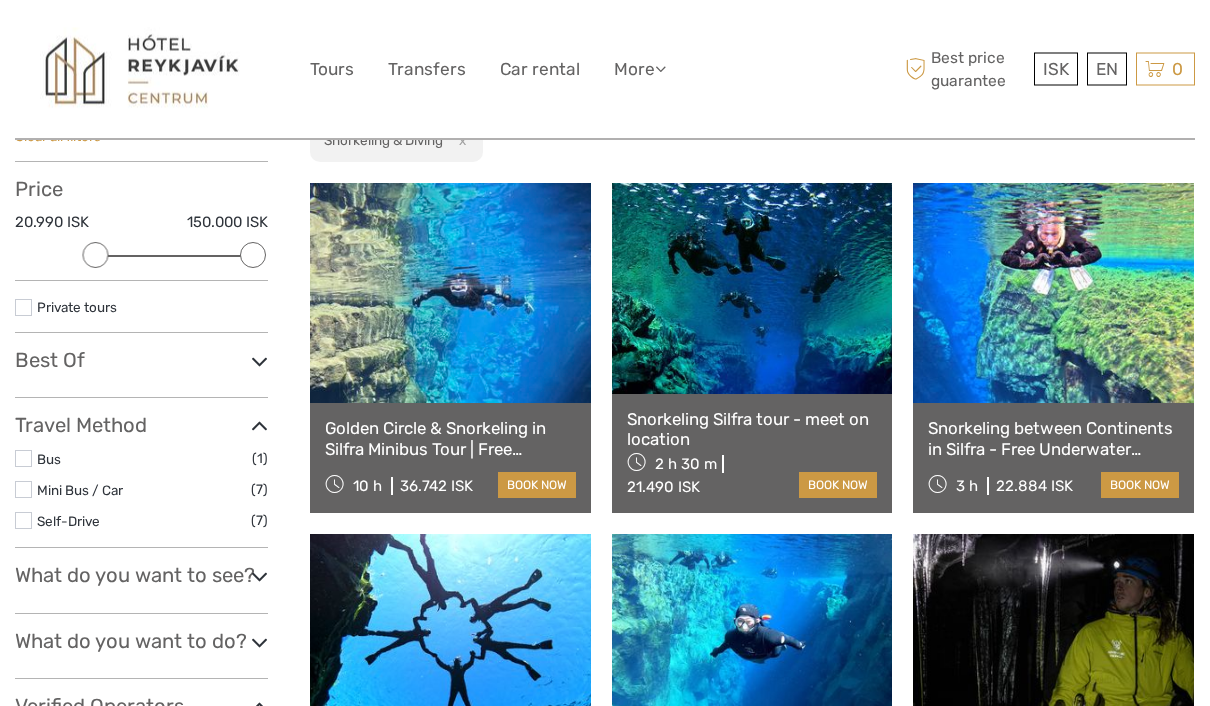 scroll, scrollTop: 207, scrollLeft: 0, axis: vertical 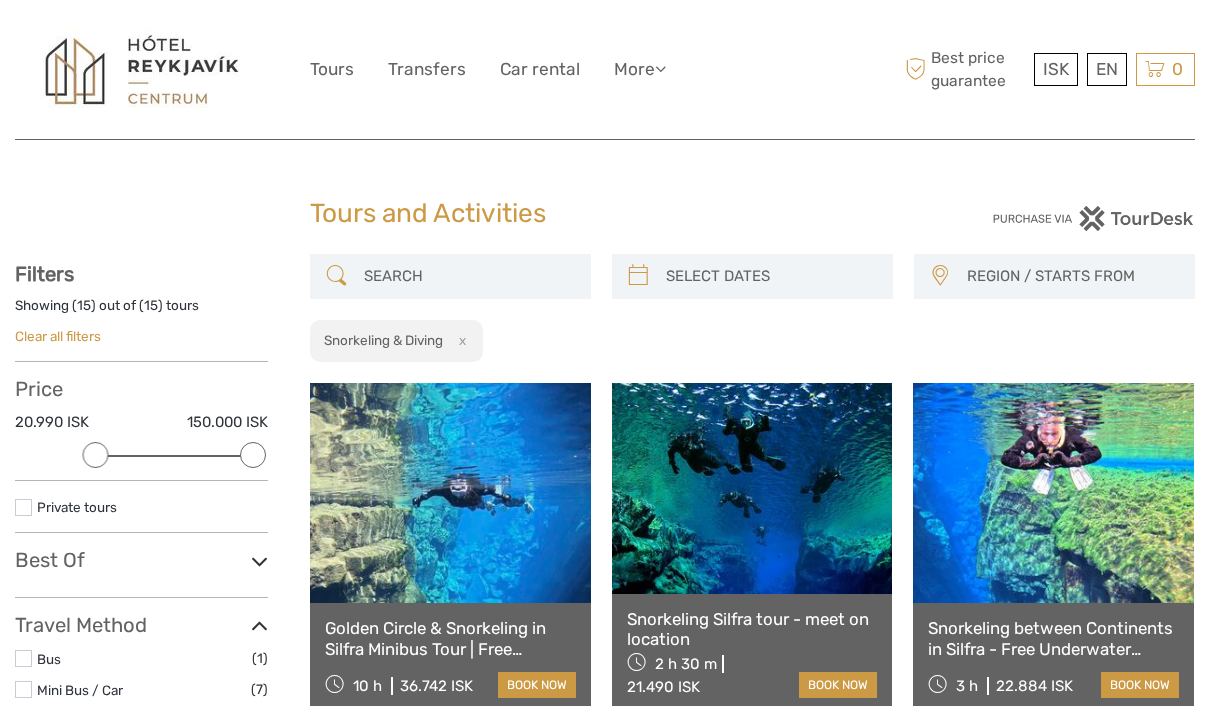 click on "Clear all filters" at bounding box center (58, 336) 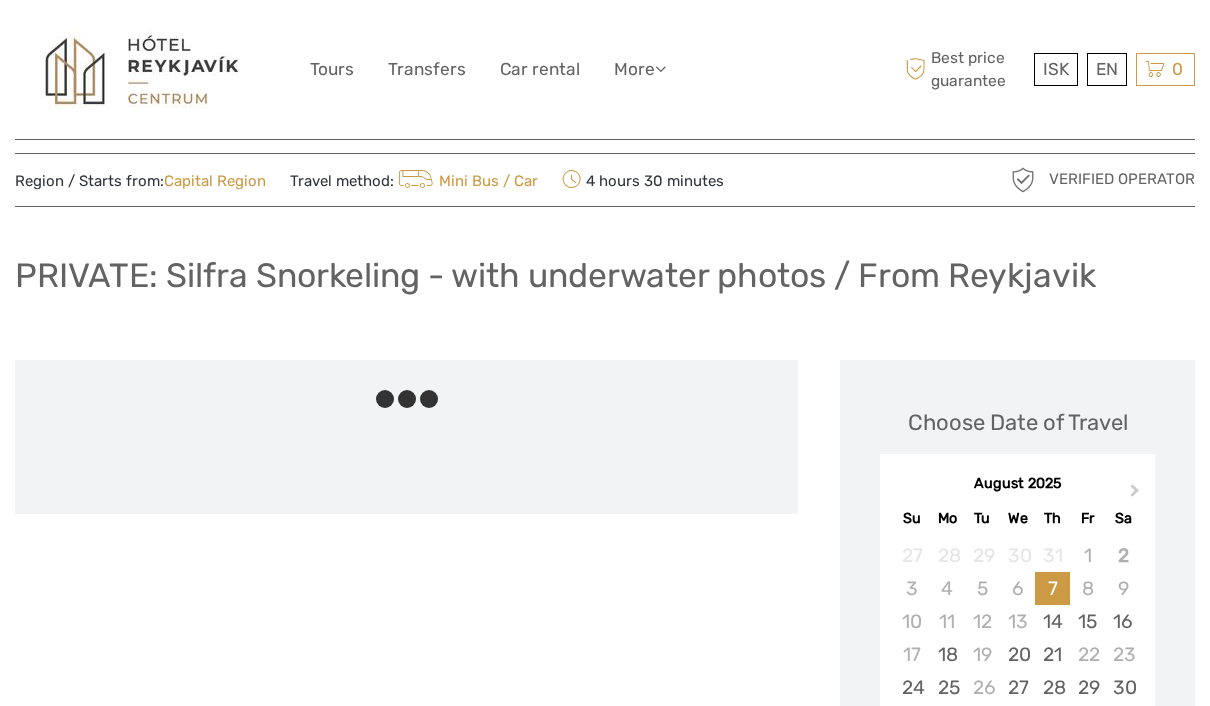 scroll, scrollTop: 133, scrollLeft: 0, axis: vertical 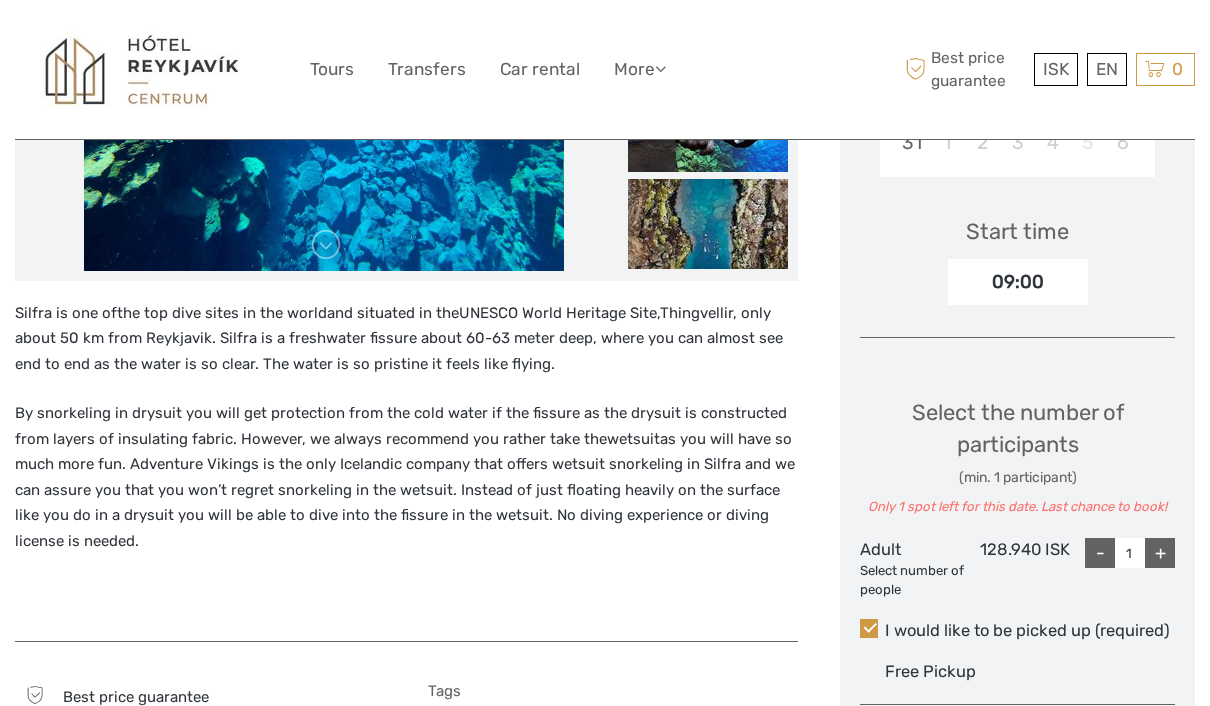click on "+" at bounding box center [1160, 553] 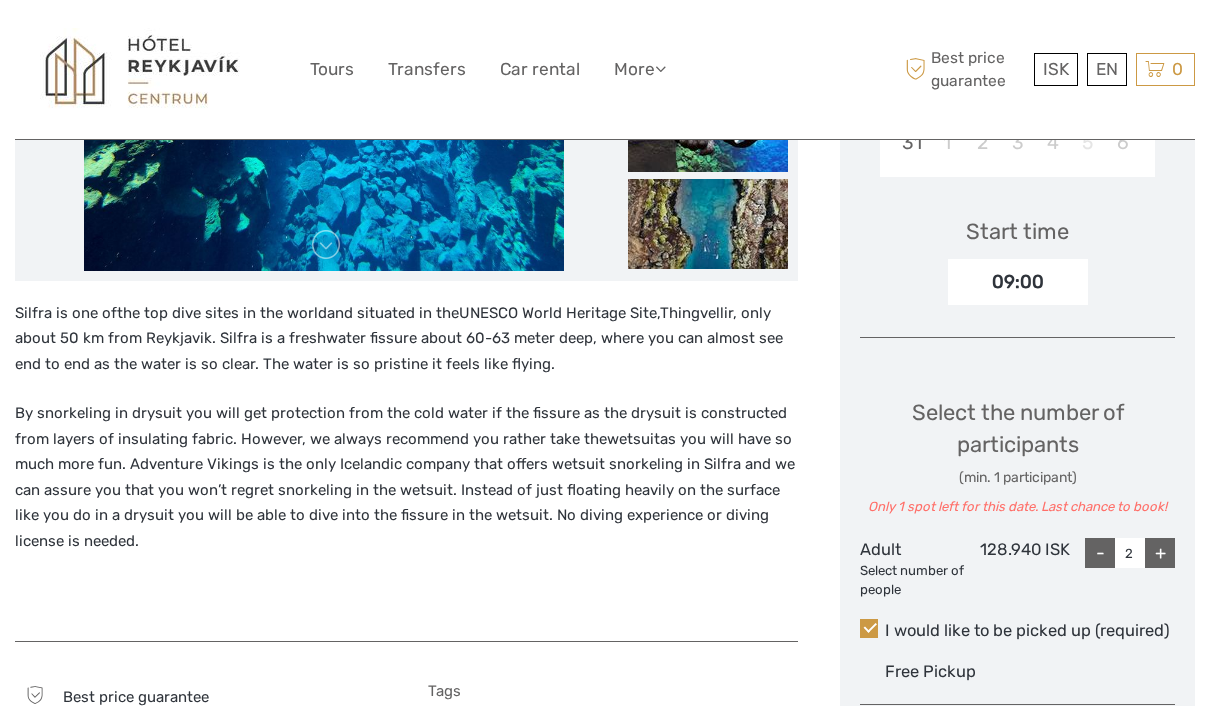 click on "+" at bounding box center (1160, 553) 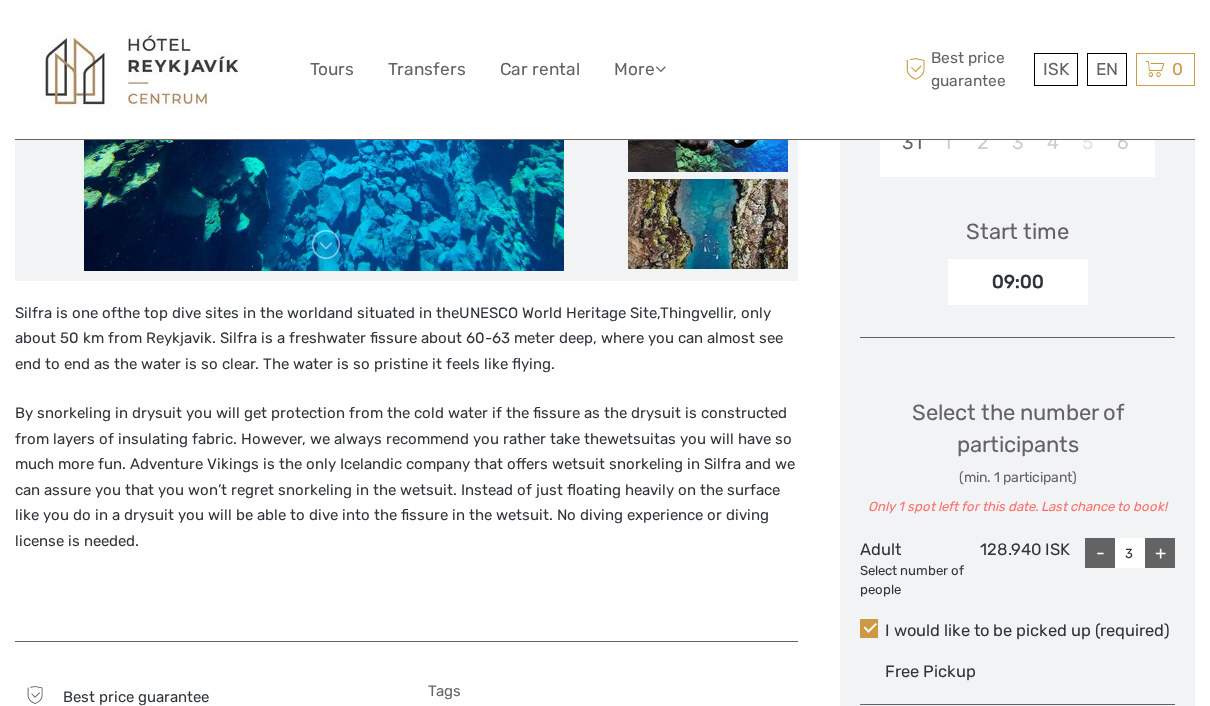 click on "+" at bounding box center (1160, 553) 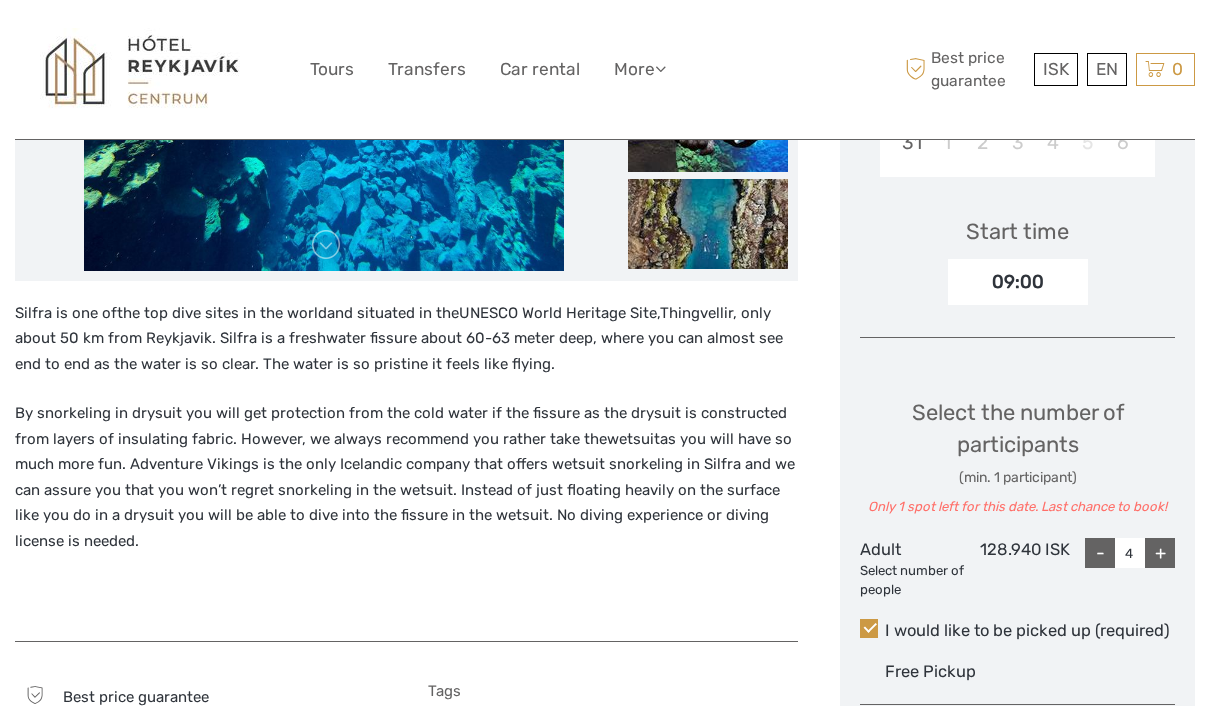click on "+" at bounding box center [1160, 553] 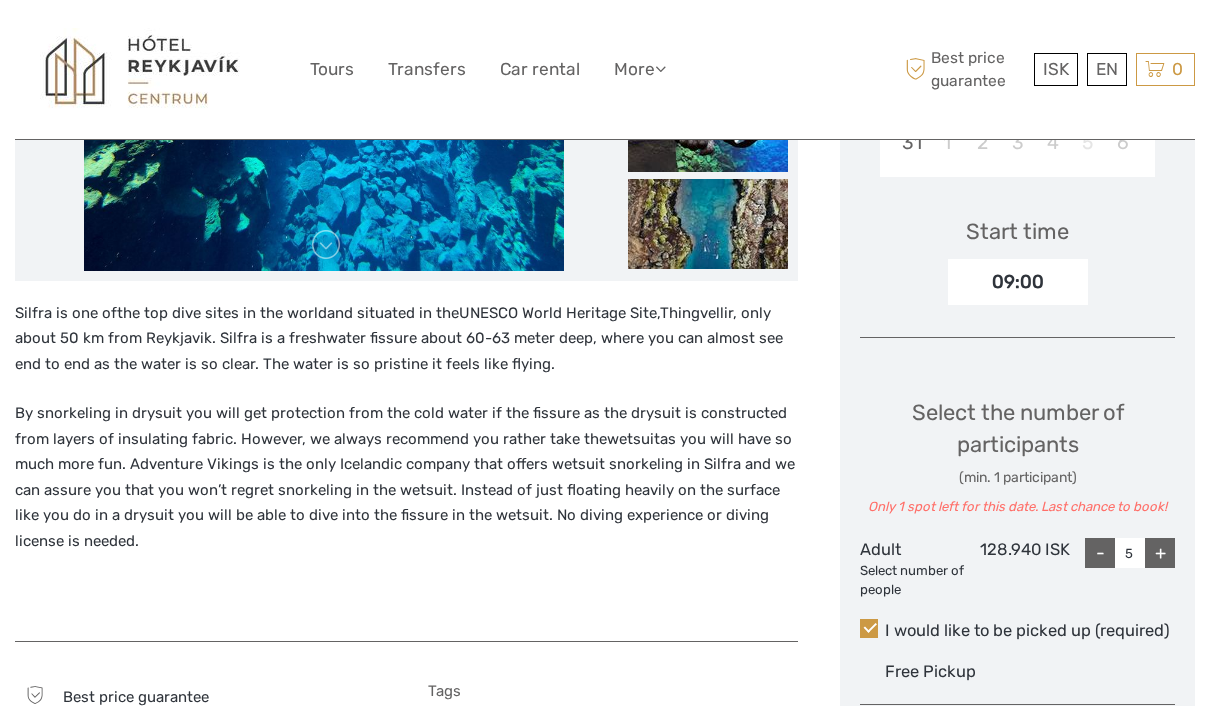 click on "+" at bounding box center [1160, 553] 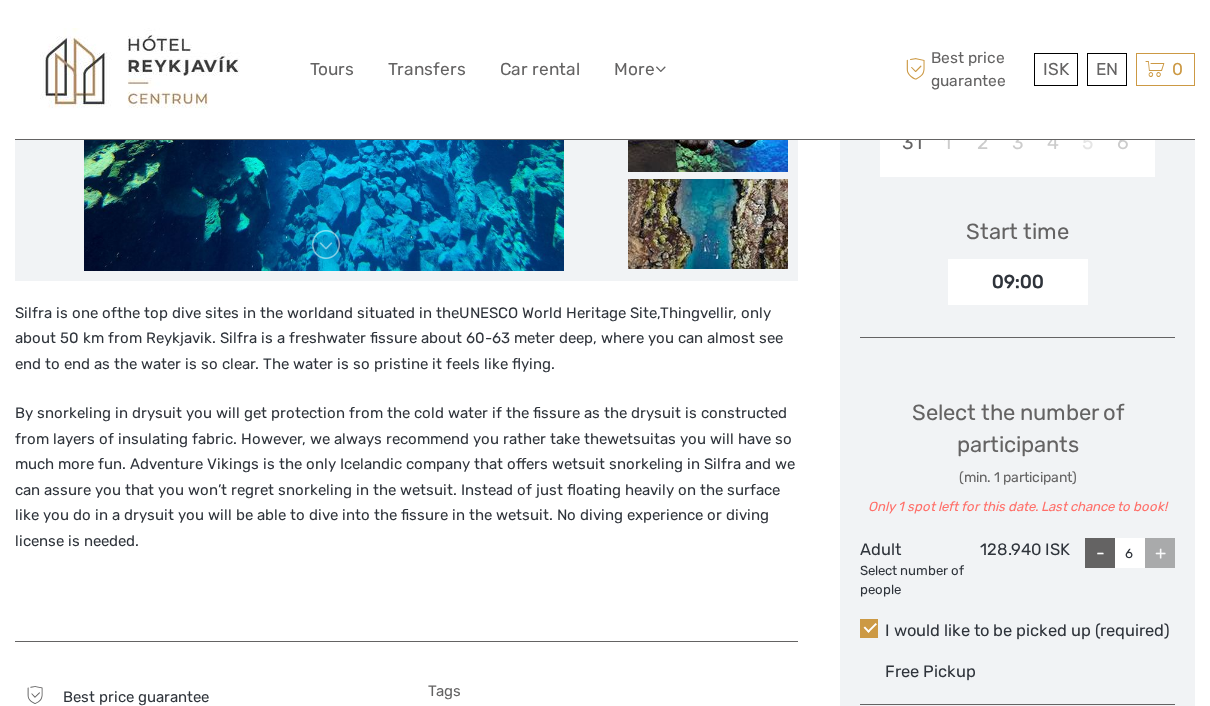 click on "+" at bounding box center [1160, 553] 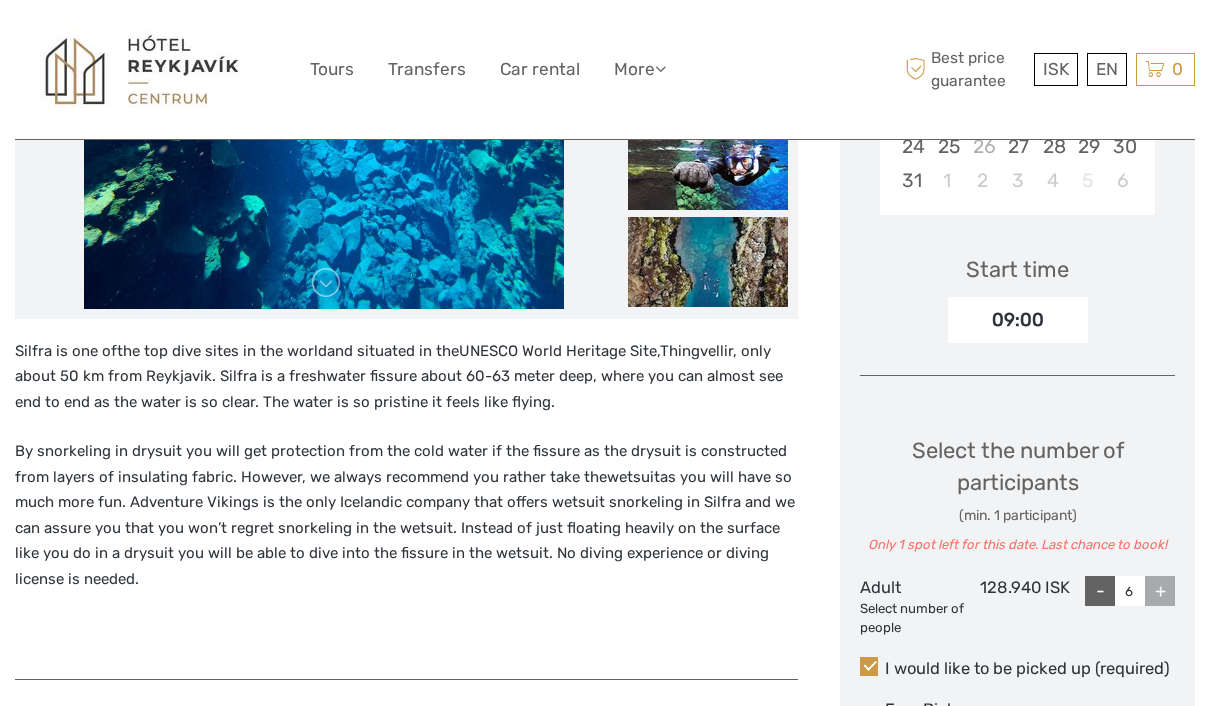scroll, scrollTop: 577, scrollLeft: 0, axis: vertical 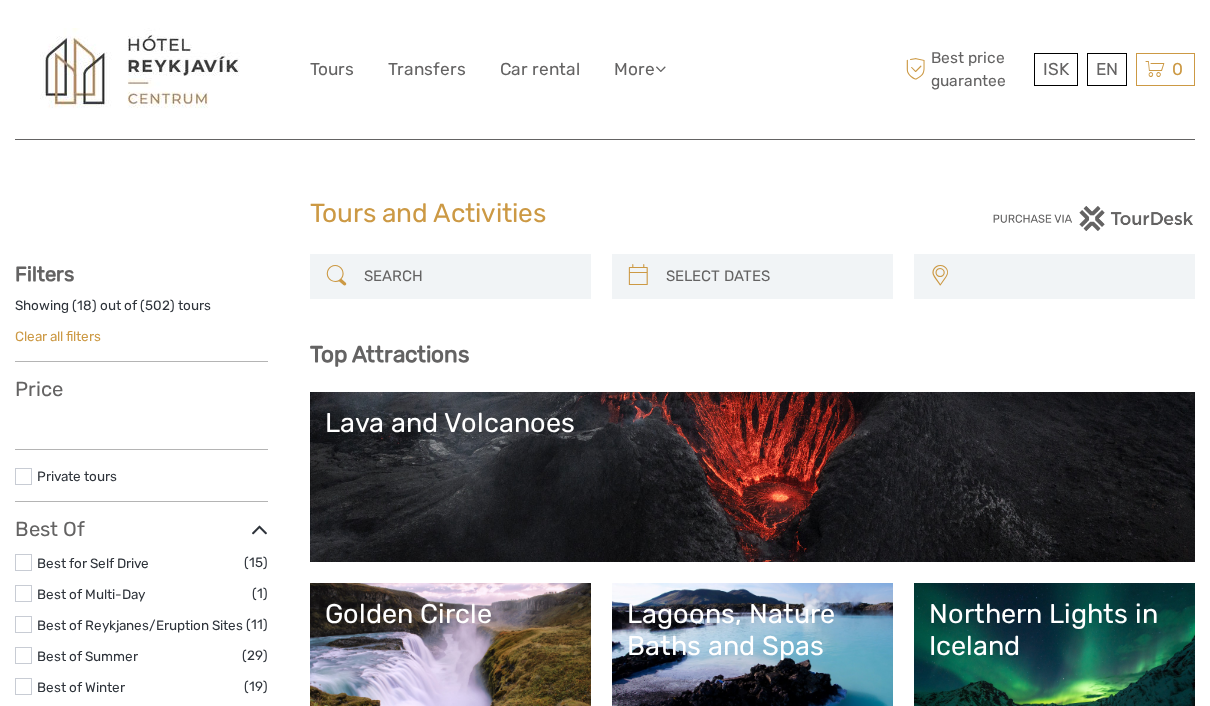 select 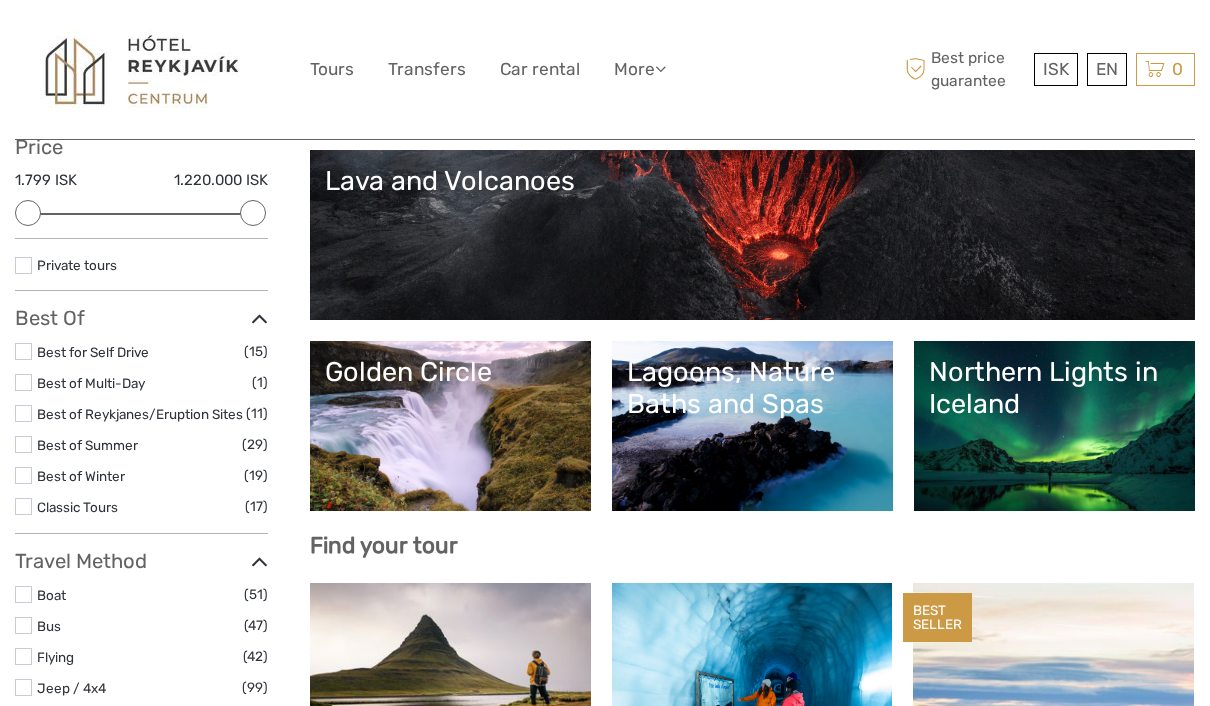 scroll, scrollTop: 281, scrollLeft: 0, axis: vertical 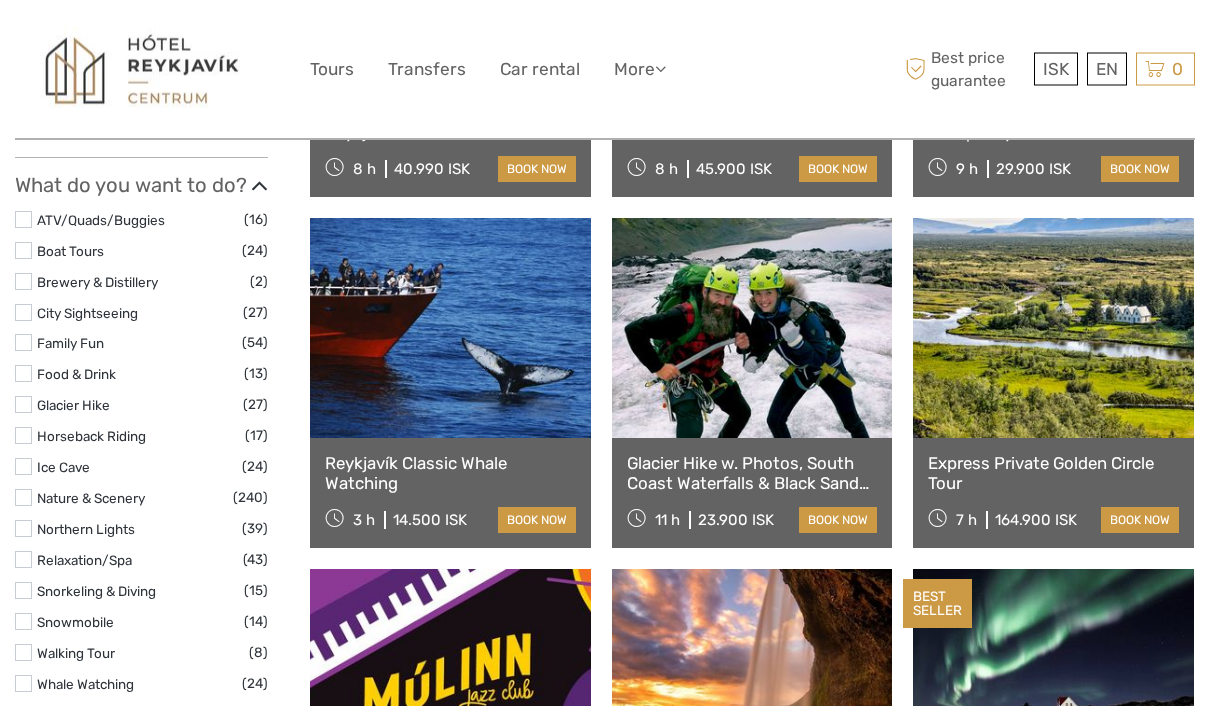 click at bounding box center (23, 436) 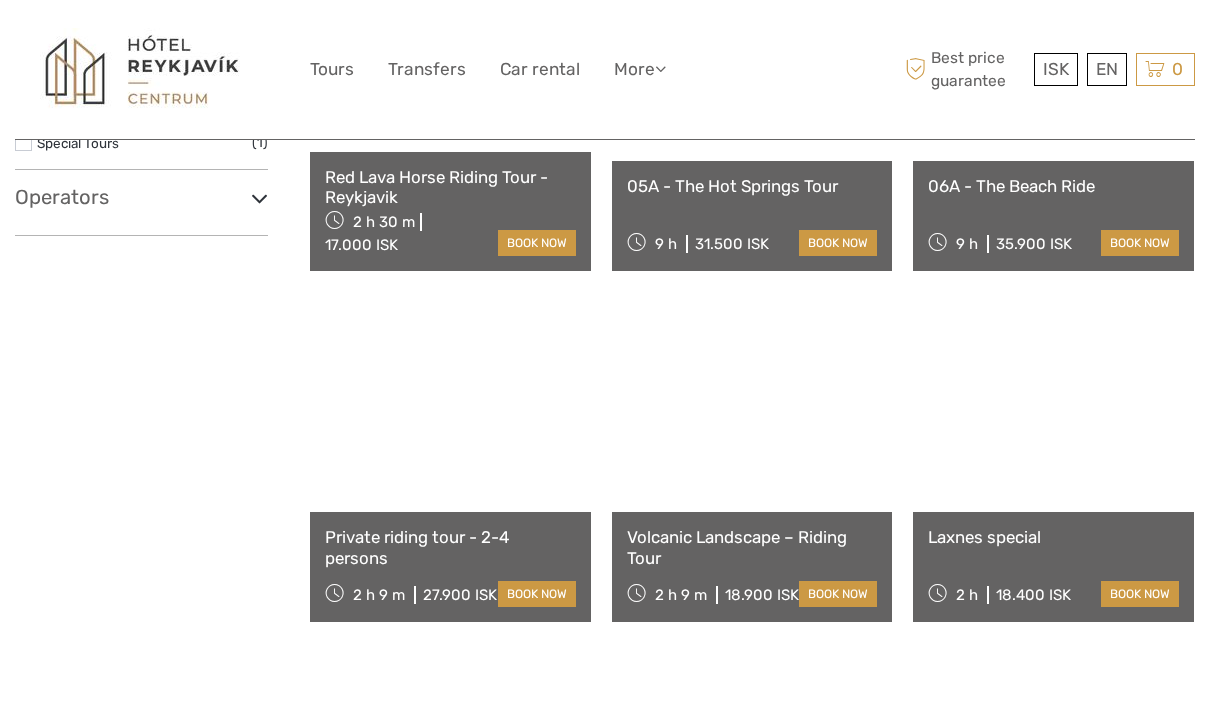 scroll, scrollTop: 1143, scrollLeft: 0, axis: vertical 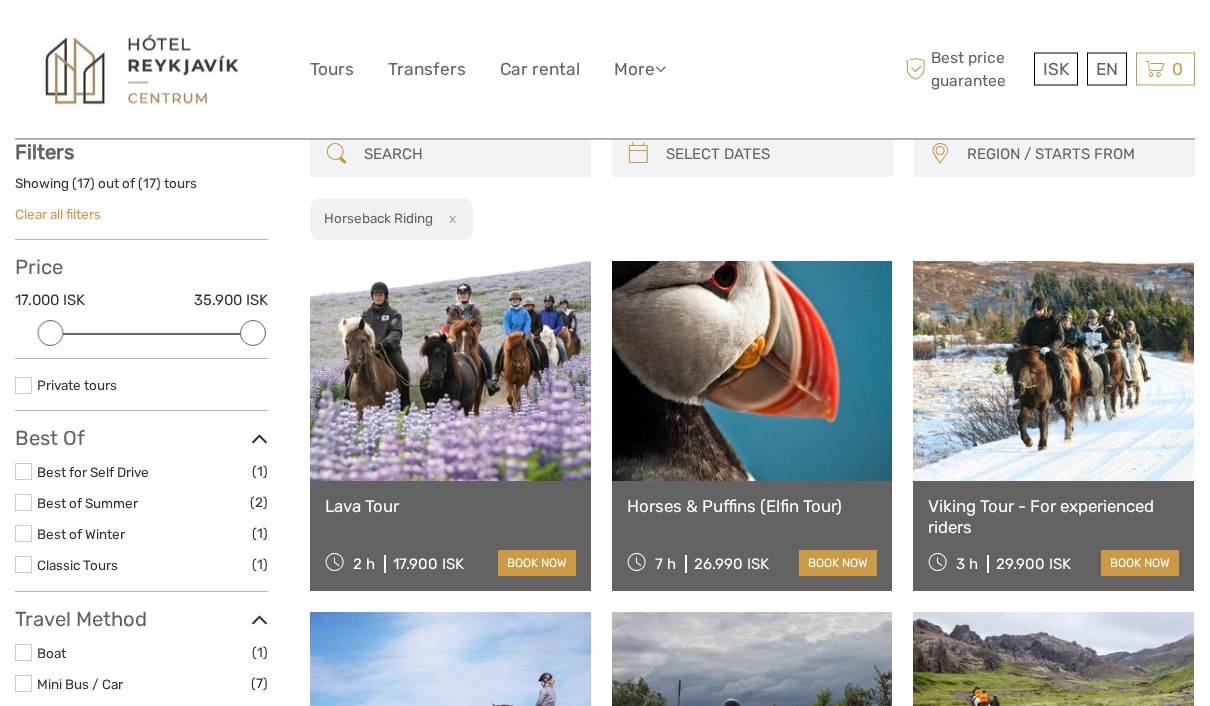 click on "Viking Tour - For experienced riders" at bounding box center [1053, 517] 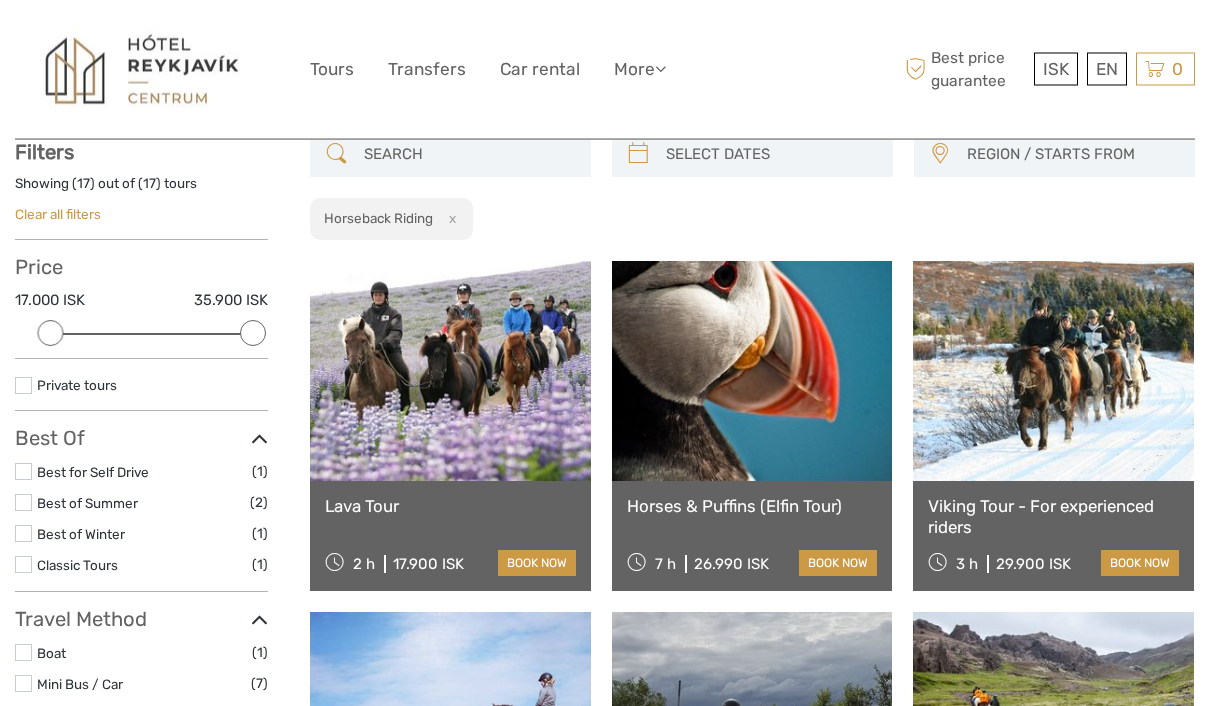 scroll, scrollTop: 122, scrollLeft: 0, axis: vertical 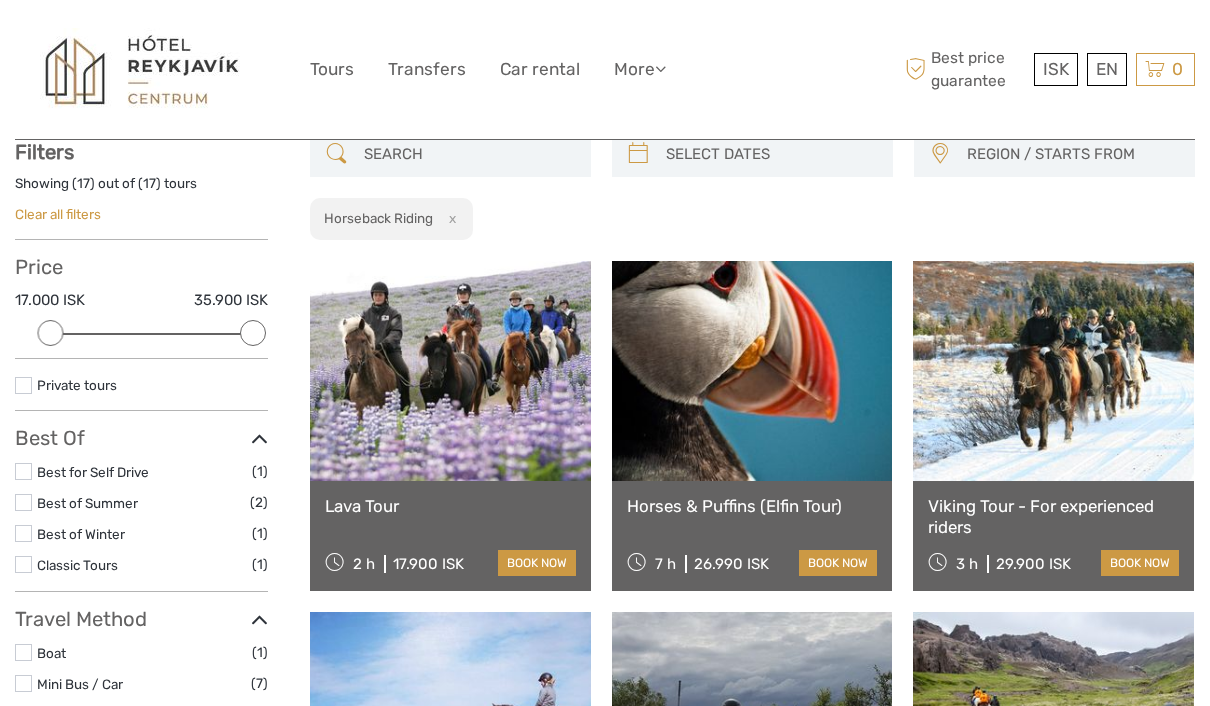 click on "Clear all filters" at bounding box center [58, 214] 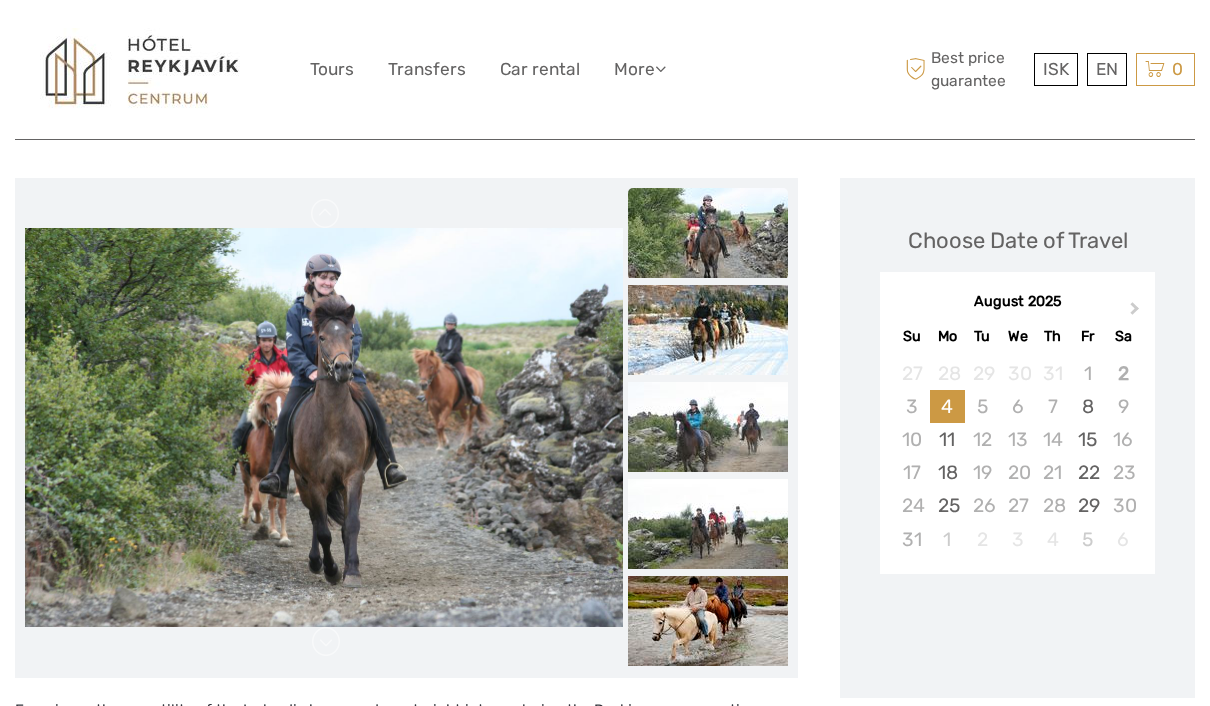 scroll, scrollTop: 236, scrollLeft: 0, axis: vertical 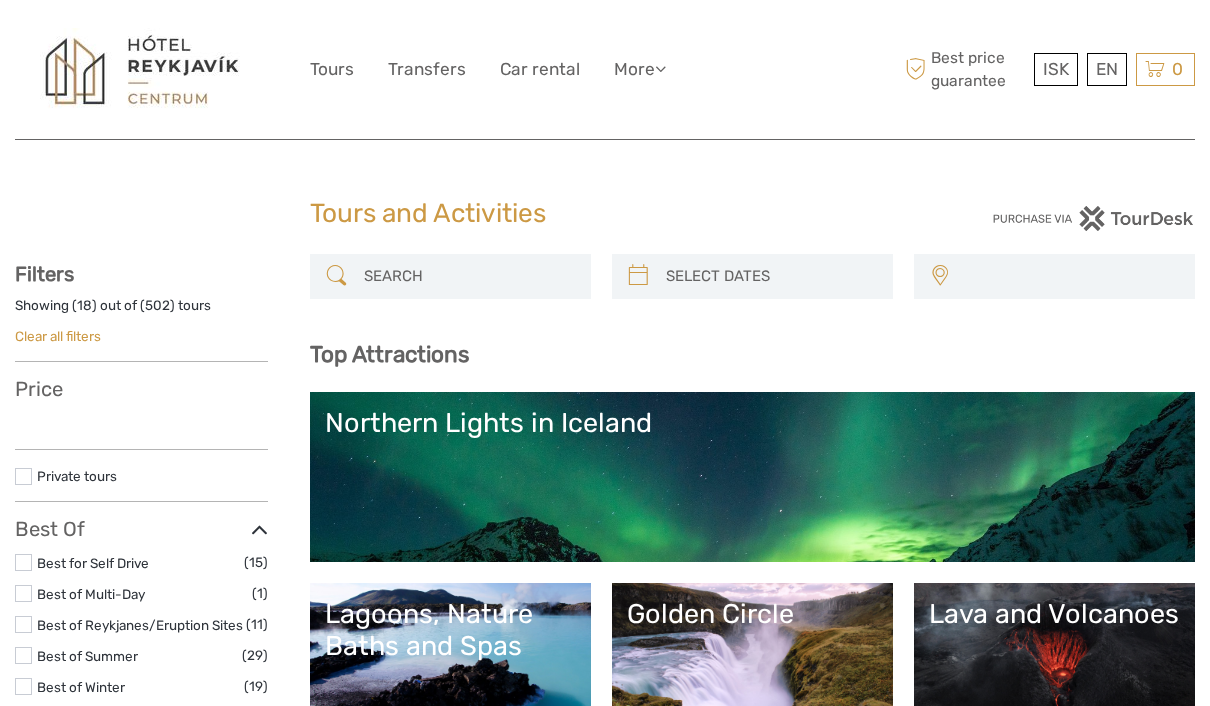 select 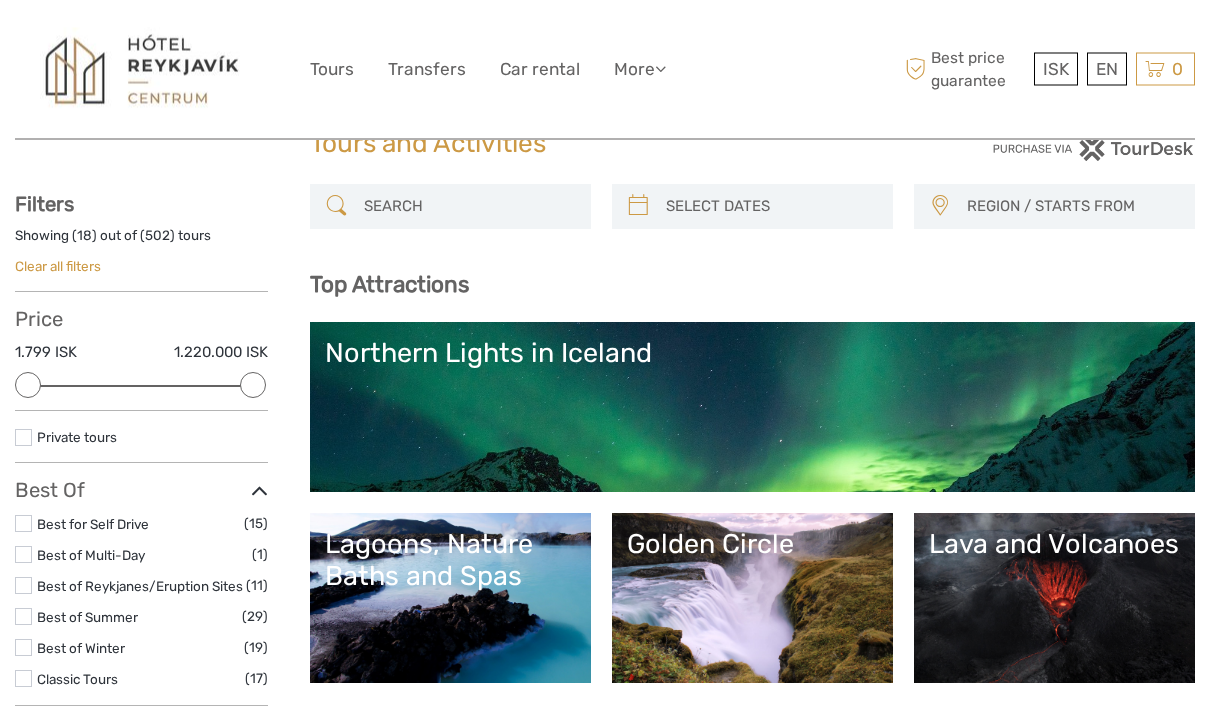 scroll, scrollTop: 130, scrollLeft: 0, axis: vertical 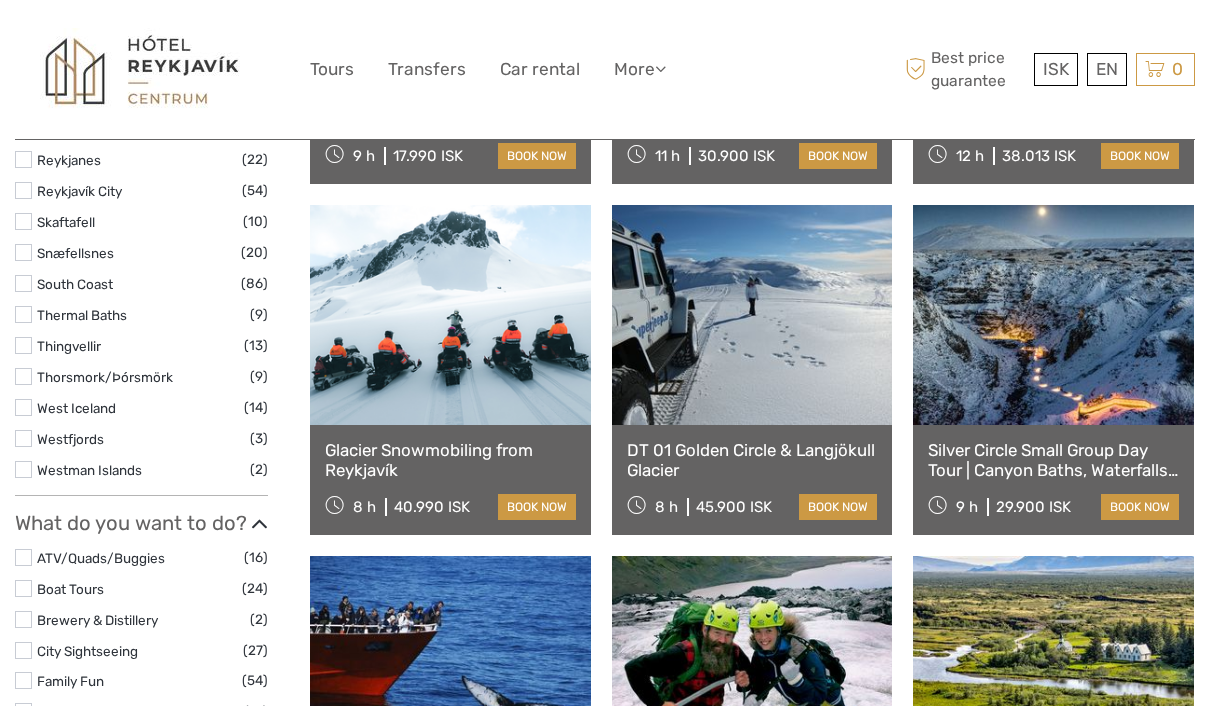 click at bounding box center (23, 314) 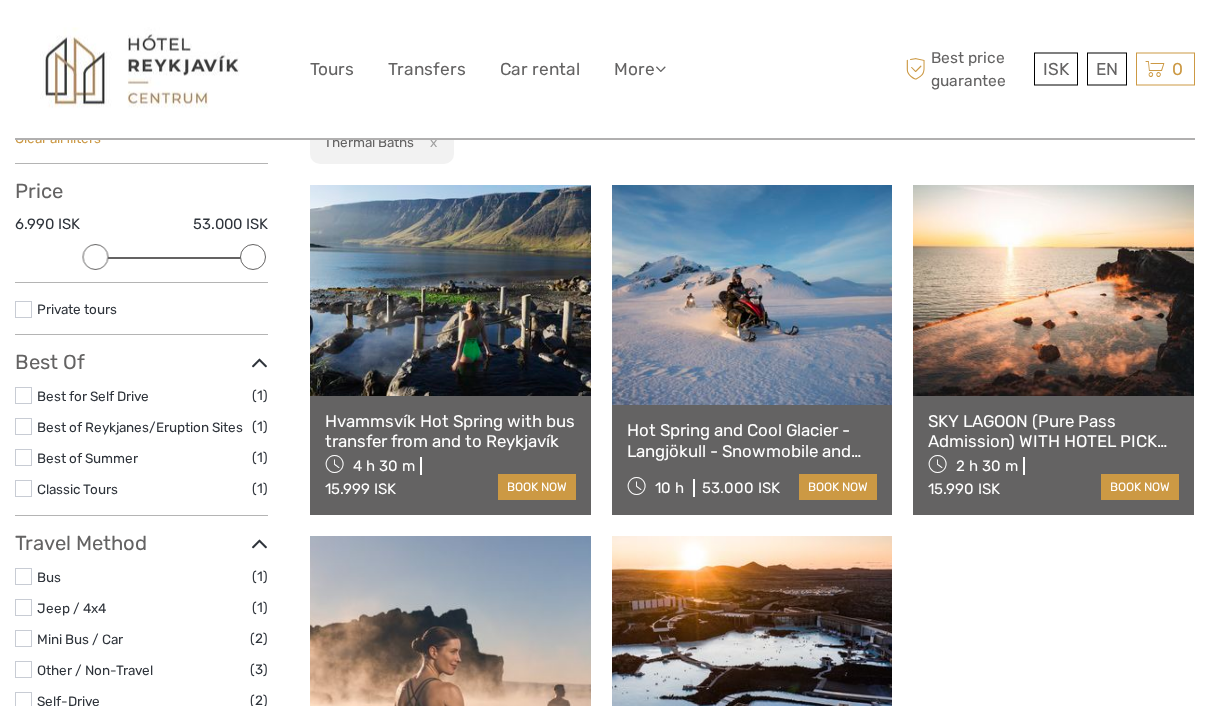 scroll, scrollTop: 196, scrollLeft: 0, axis: vertical 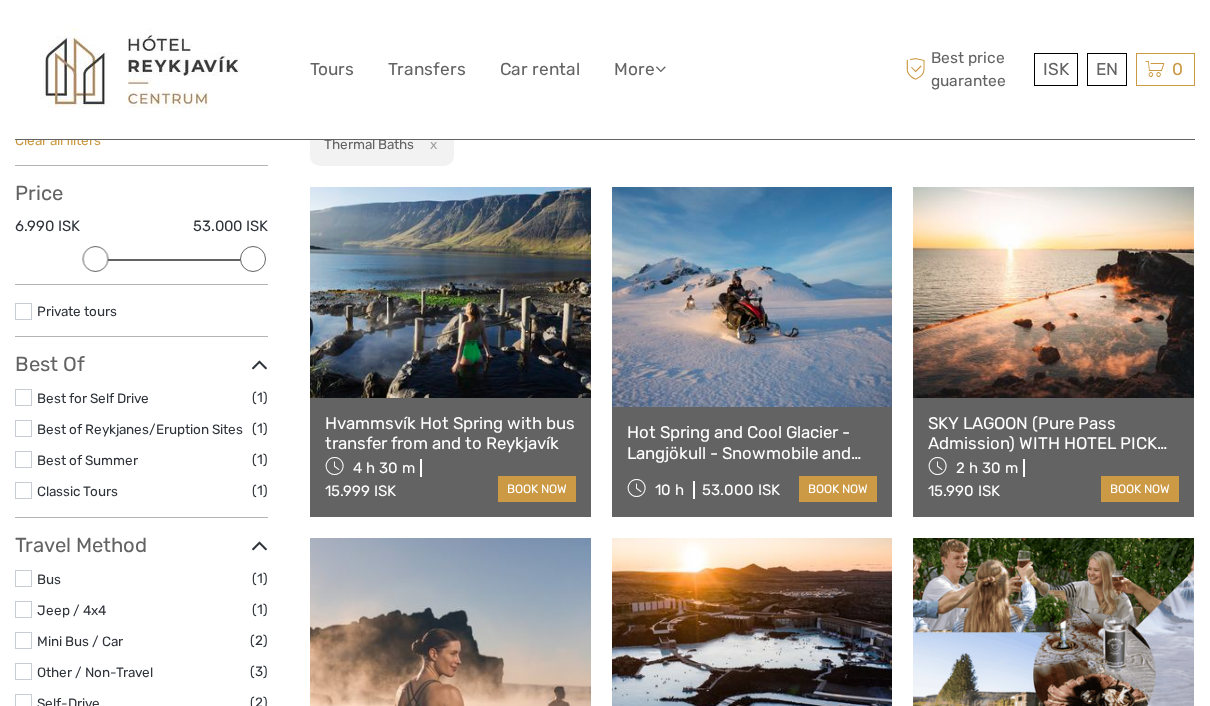 click at bounding box center (450, 292) 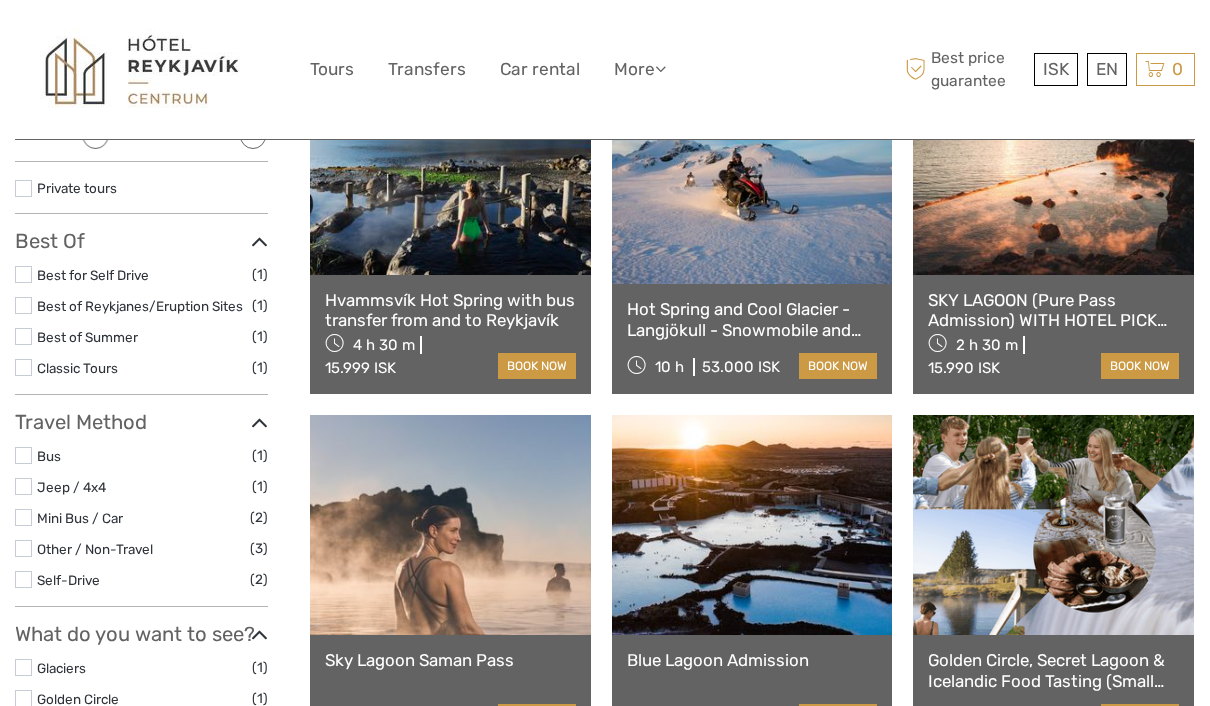scroll, scrollTop: 309, scrollLeft: 0, axis: vertical 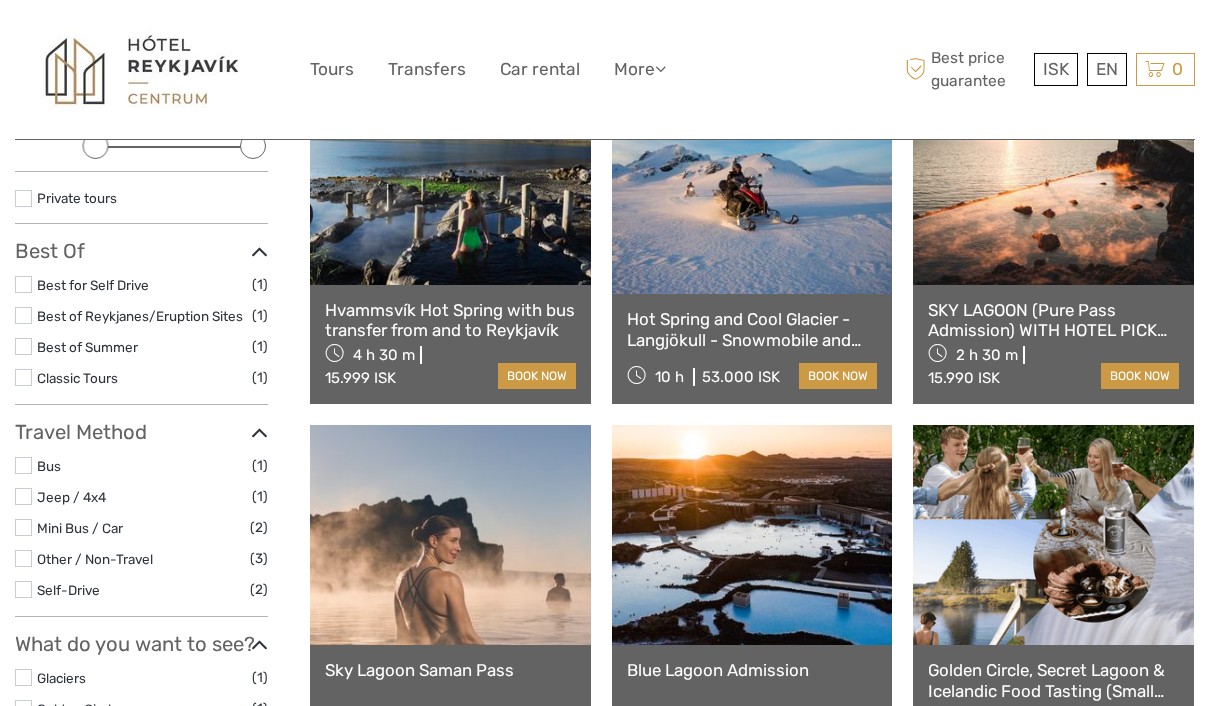 click at bounding box center [450, 179] 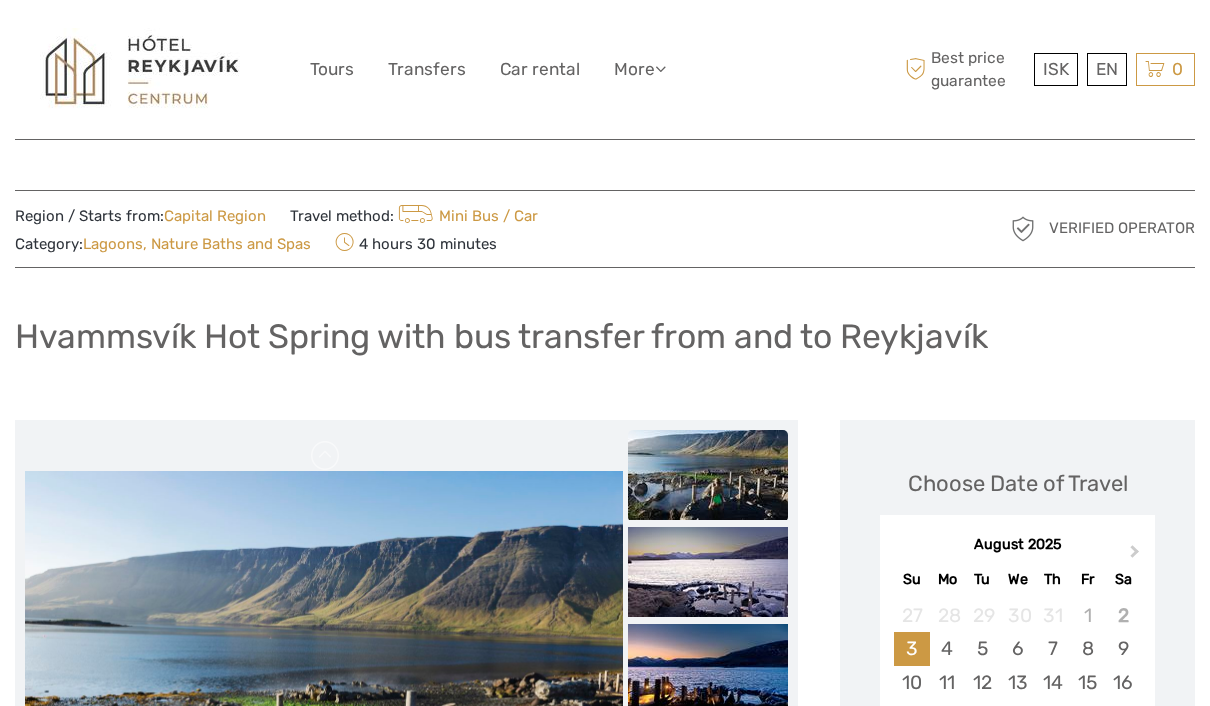 scroll, scrollTop: 50, scrollLeft: 0, axis: vertical 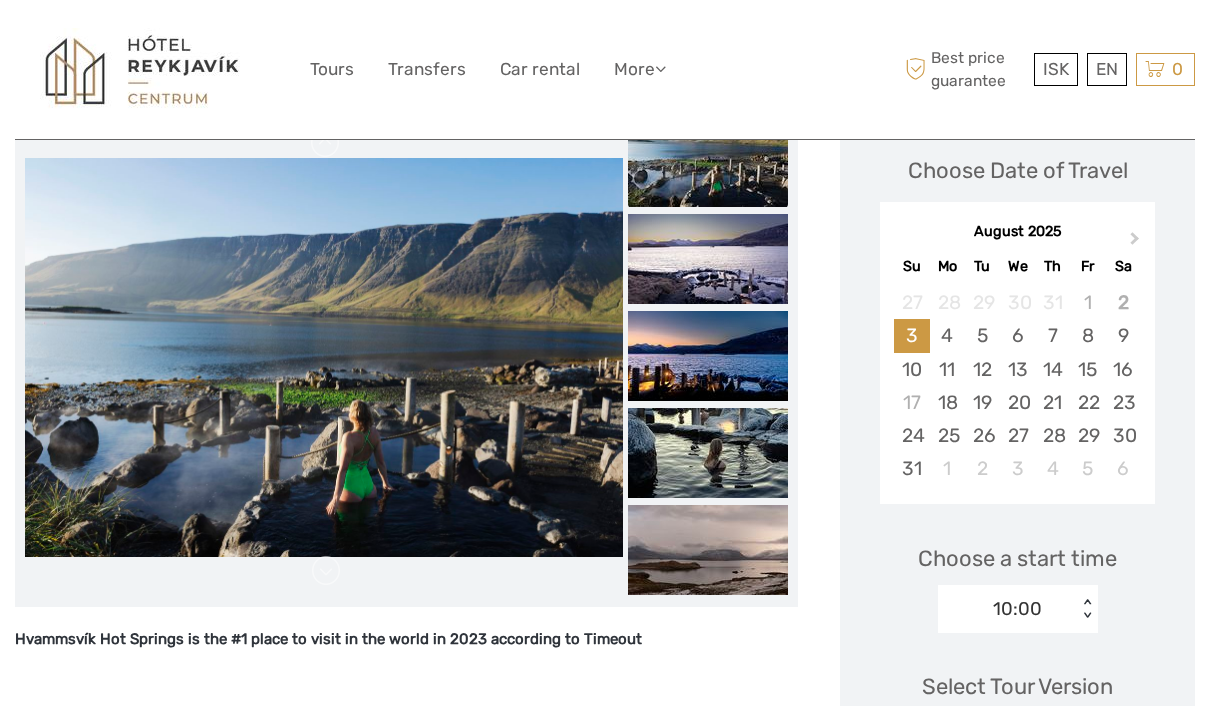 click on "16" at bounding box center (1122, 369) 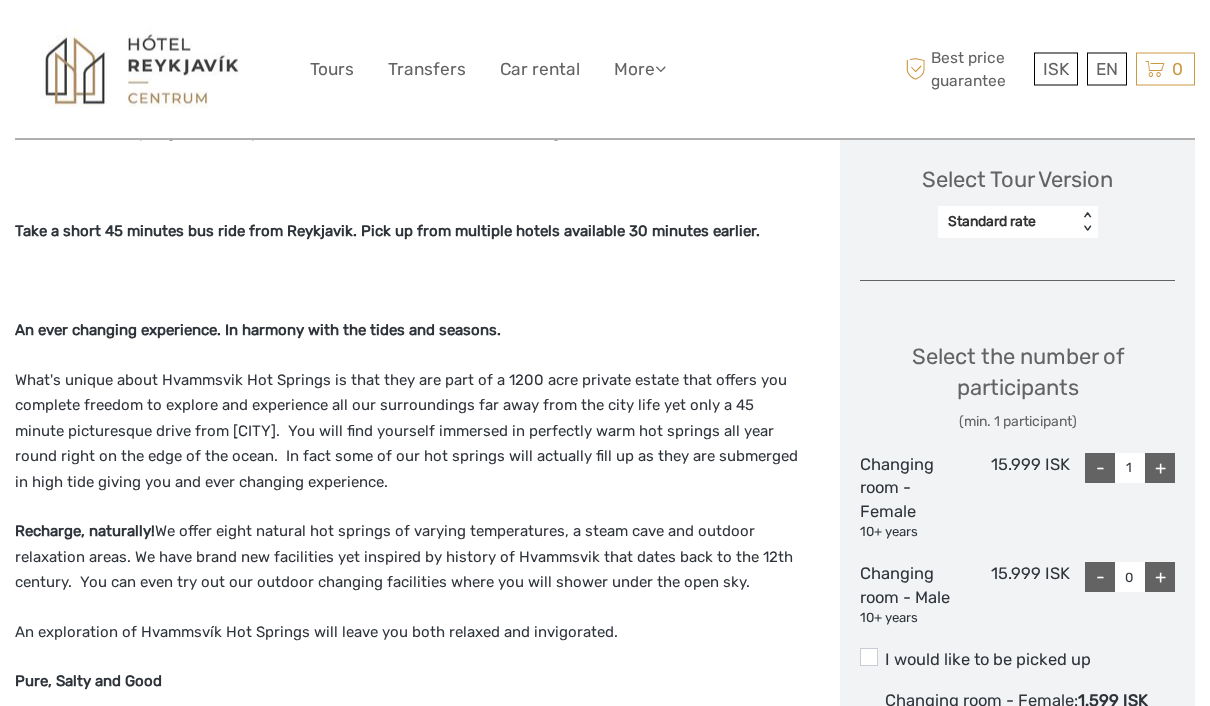 scroll, scrollTop: 821, scrollLeft: 0, axis: vertical 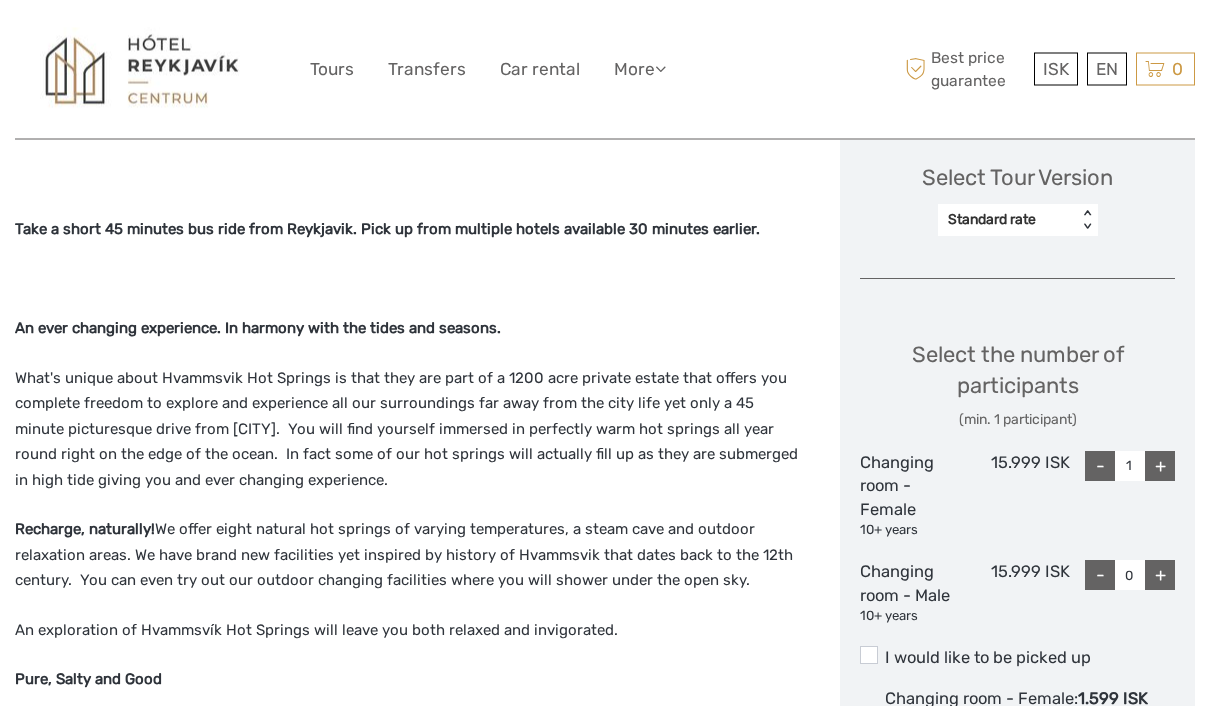 click on "-" at bounding box center [1100, 467] 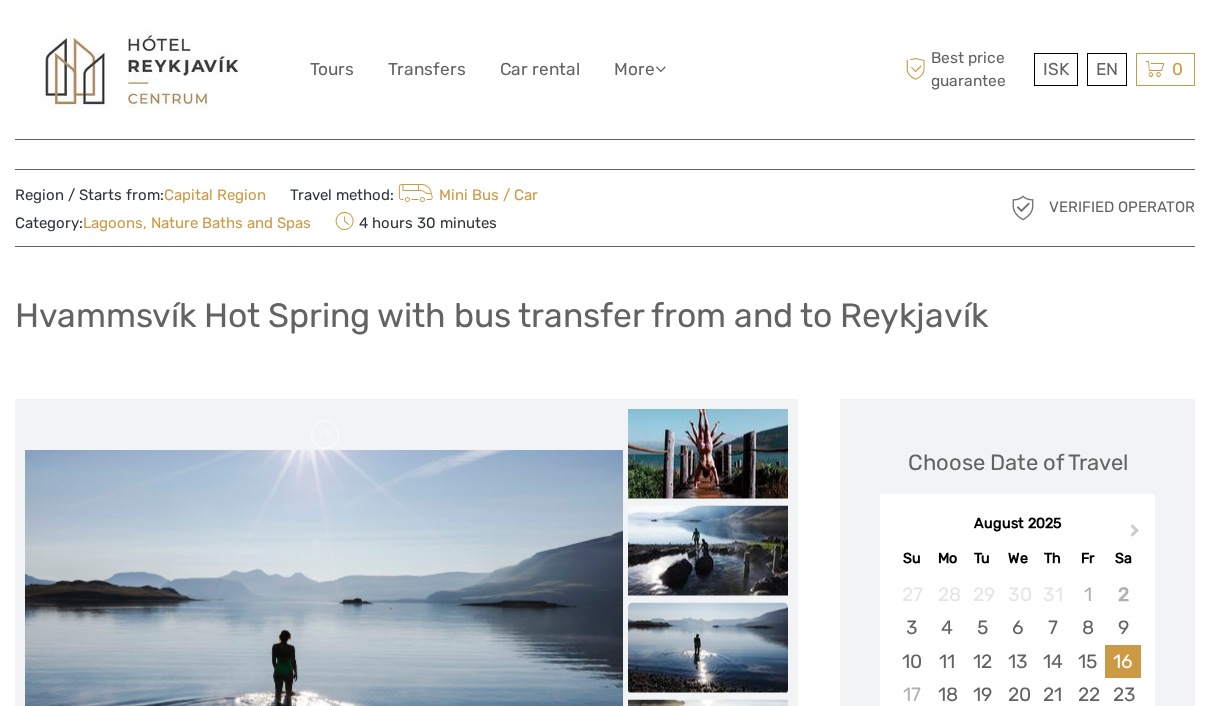 scroll, scrollTop: 0, scrollLeft: 0, axis: both 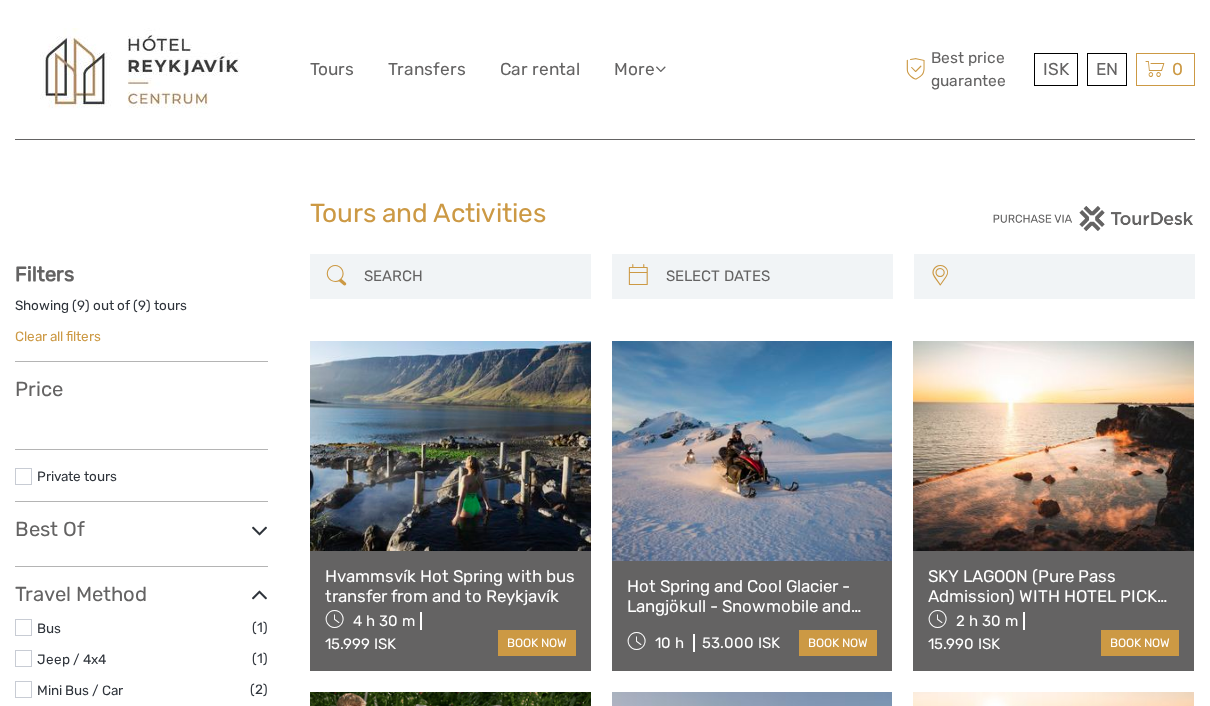 select 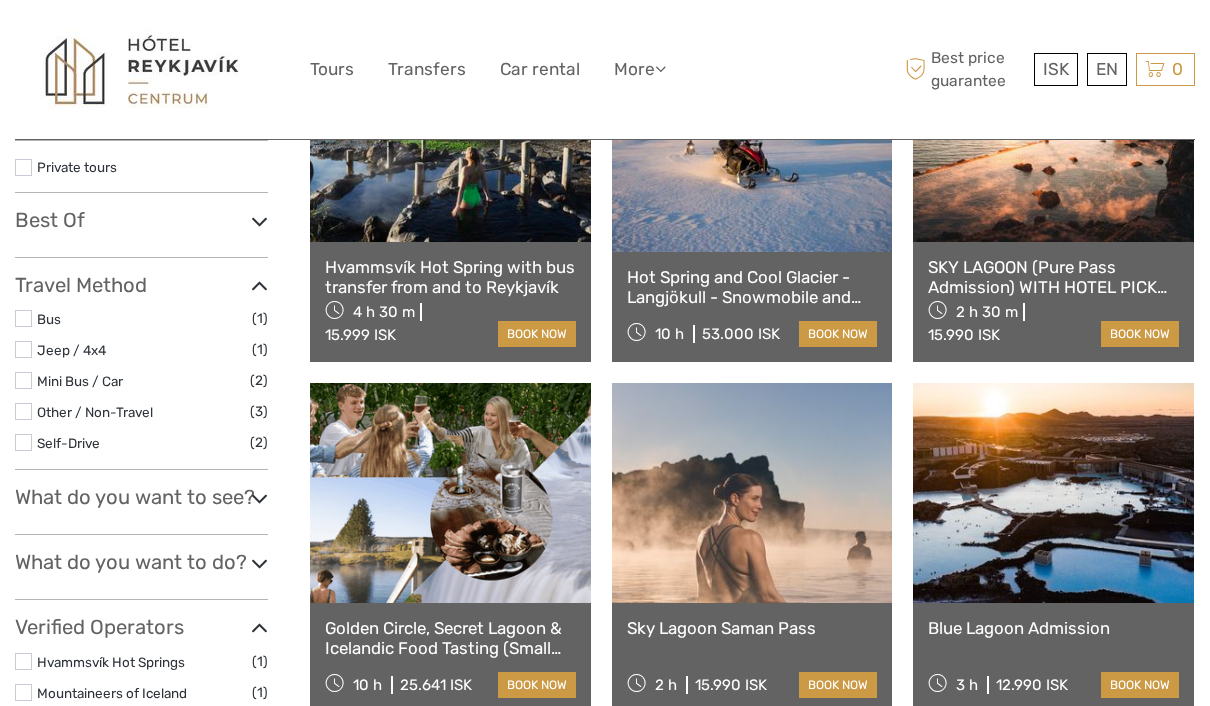 select 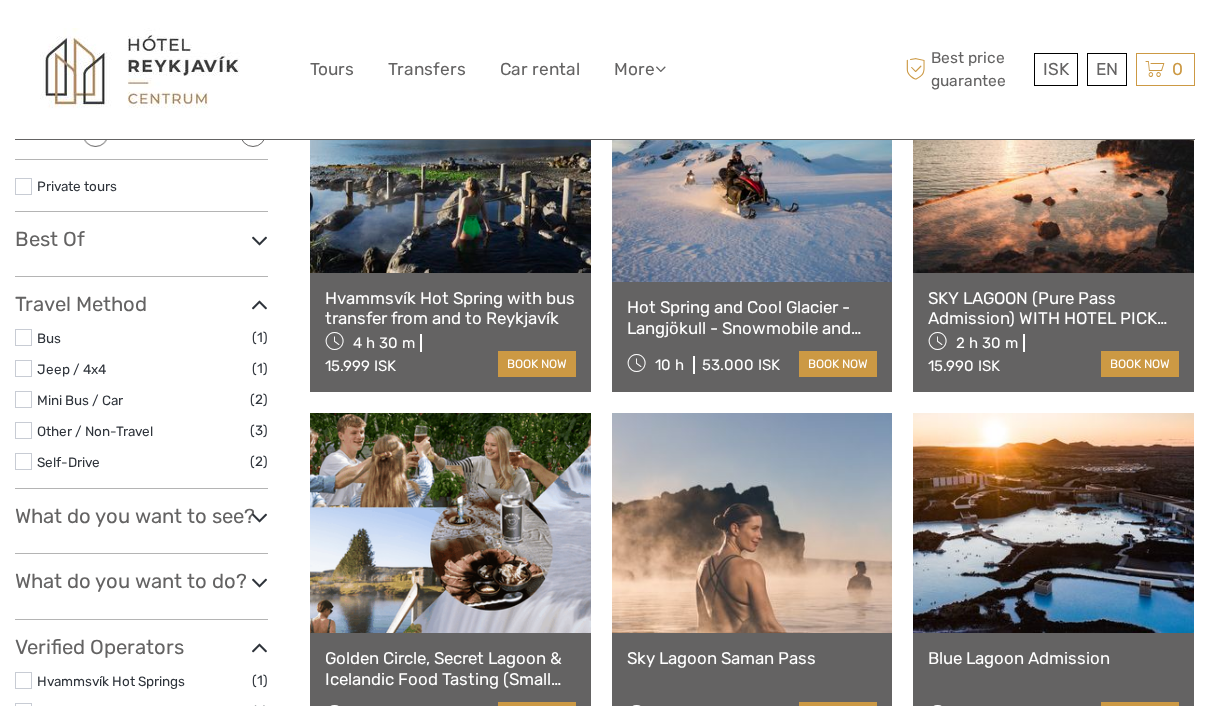 scroll, scrollTop: 0, scrollLeft: 0, axis: both 